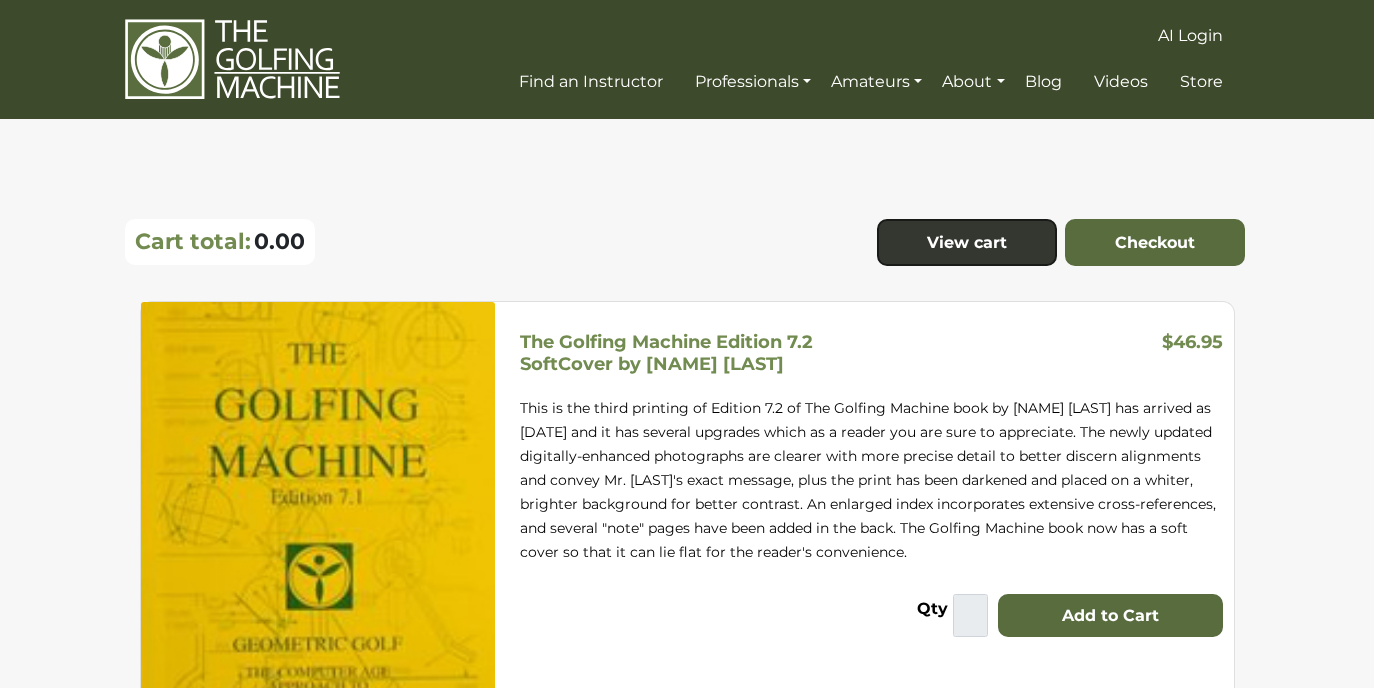 scroll, scrollTop: 0, scrollLeft: 0, axis: both 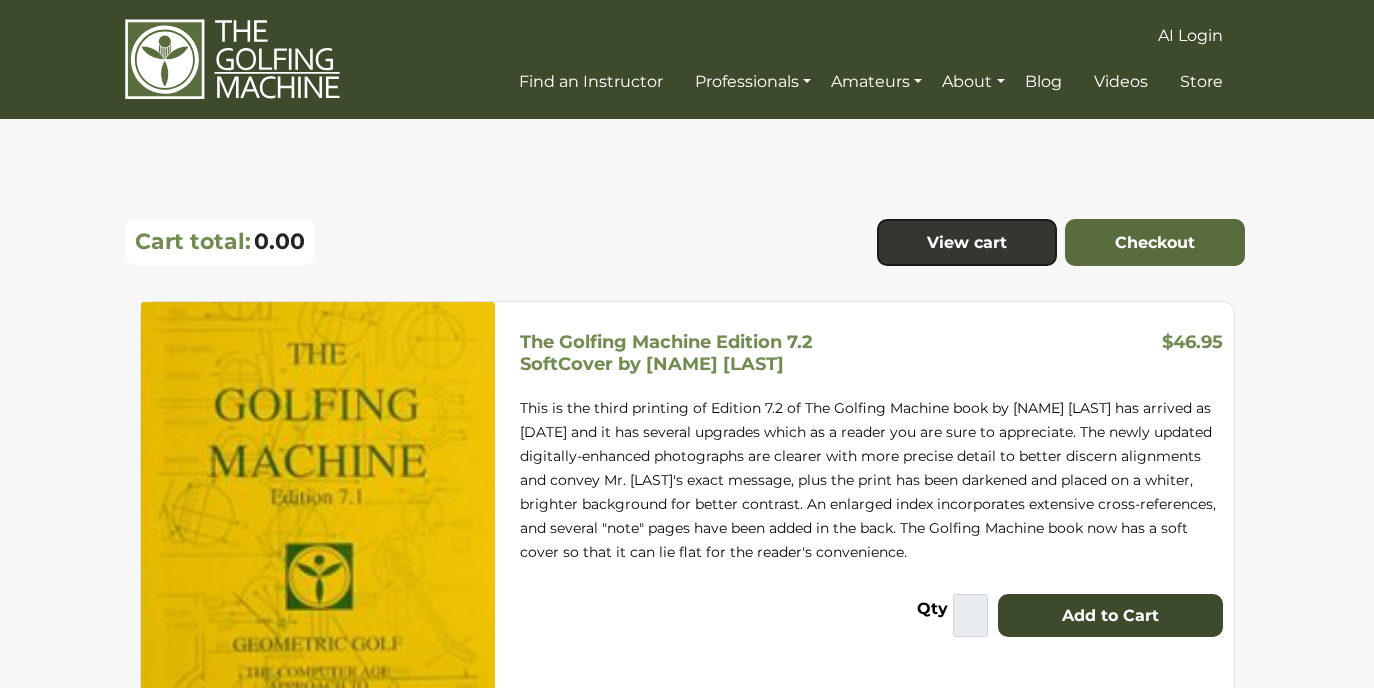 click on "Add to Cart" at bounding box center [1110, 616] 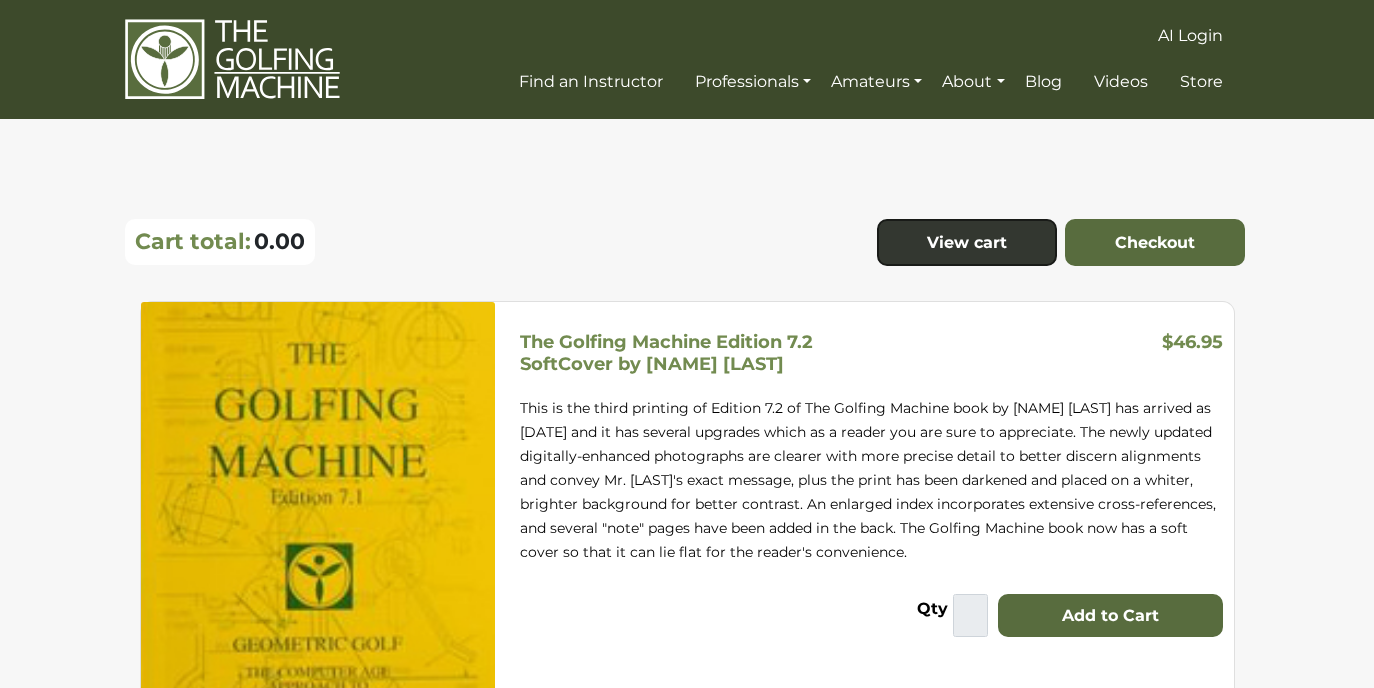 scroll, scrollTop: 0, scrollLeft: 0, axis: both 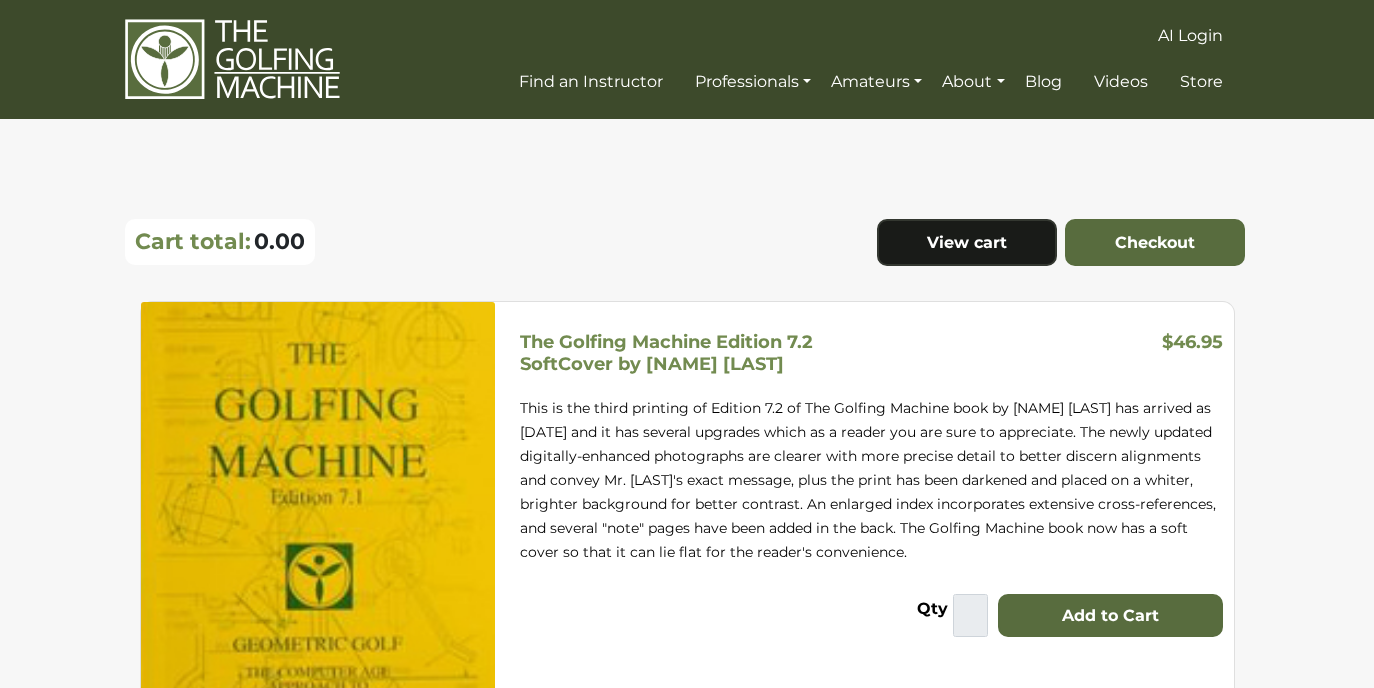 click on "View cart" at bounding box center (967, 243) 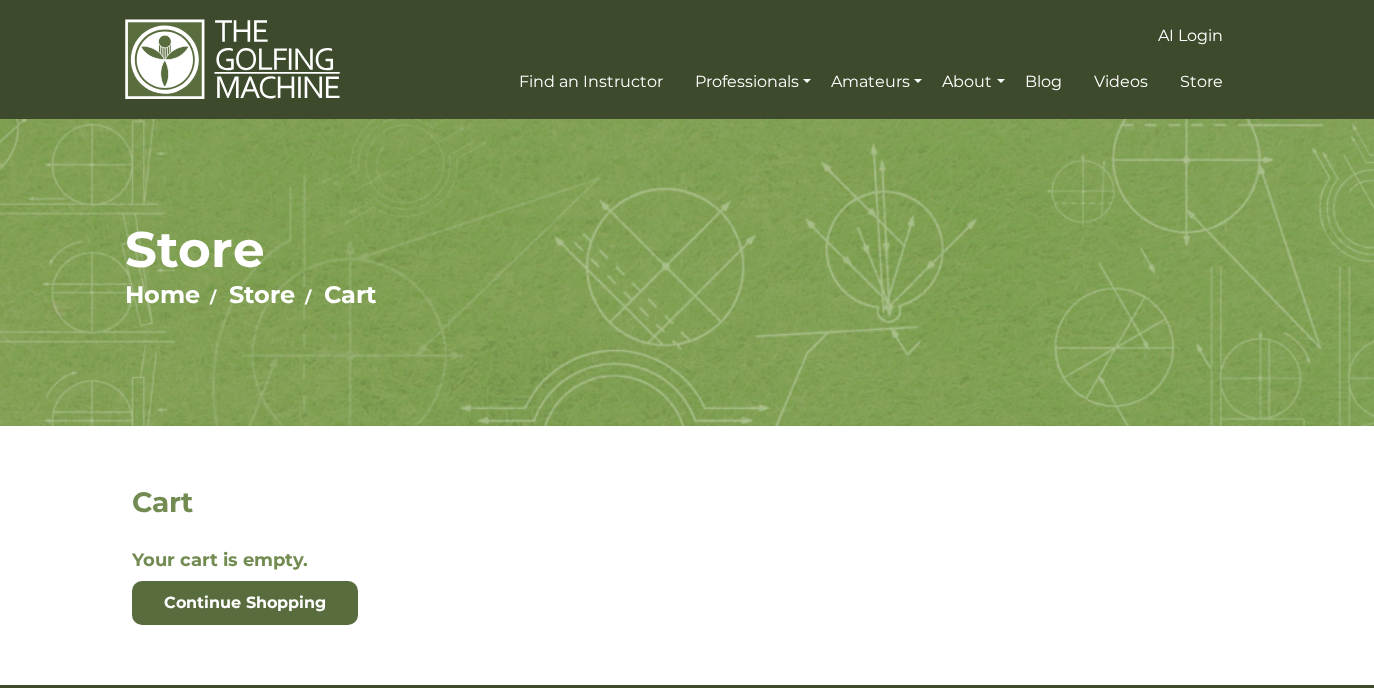 scroll, scrollTop: 0, scrollLeft: 0, axis: both 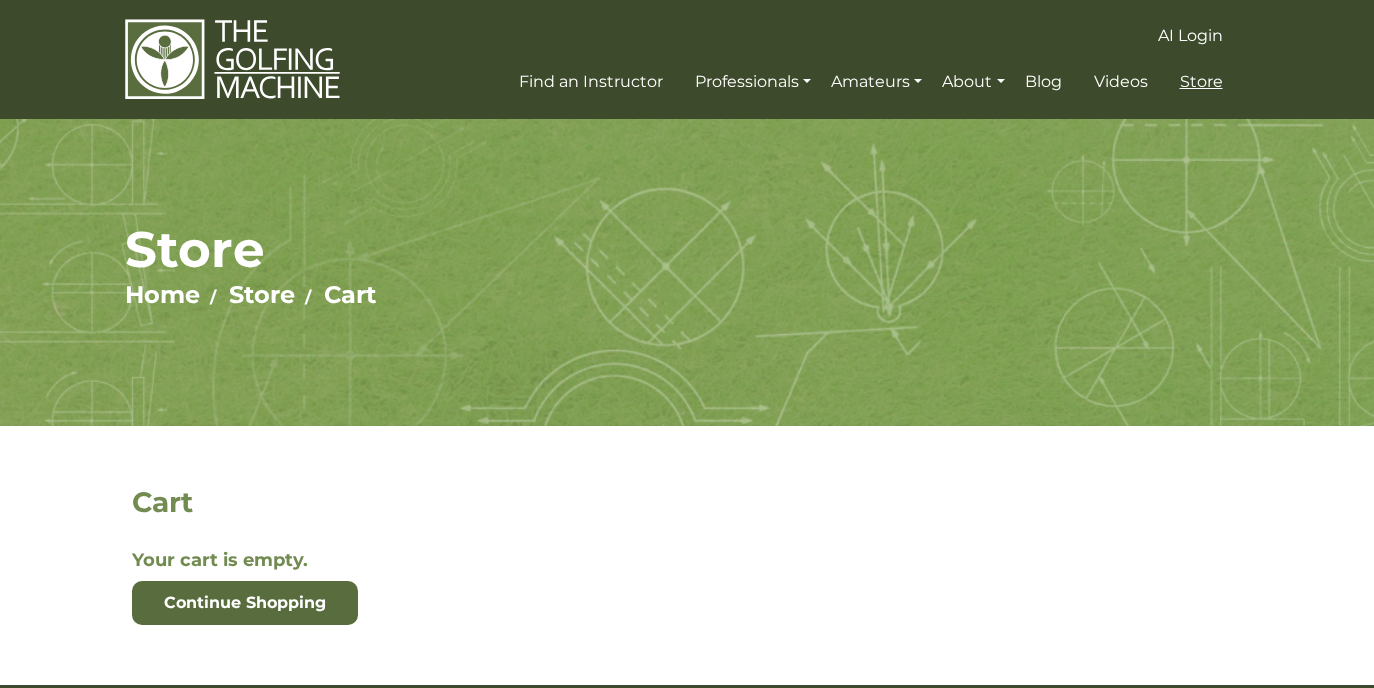 click on "Store" at bounding box center [1201, 81] 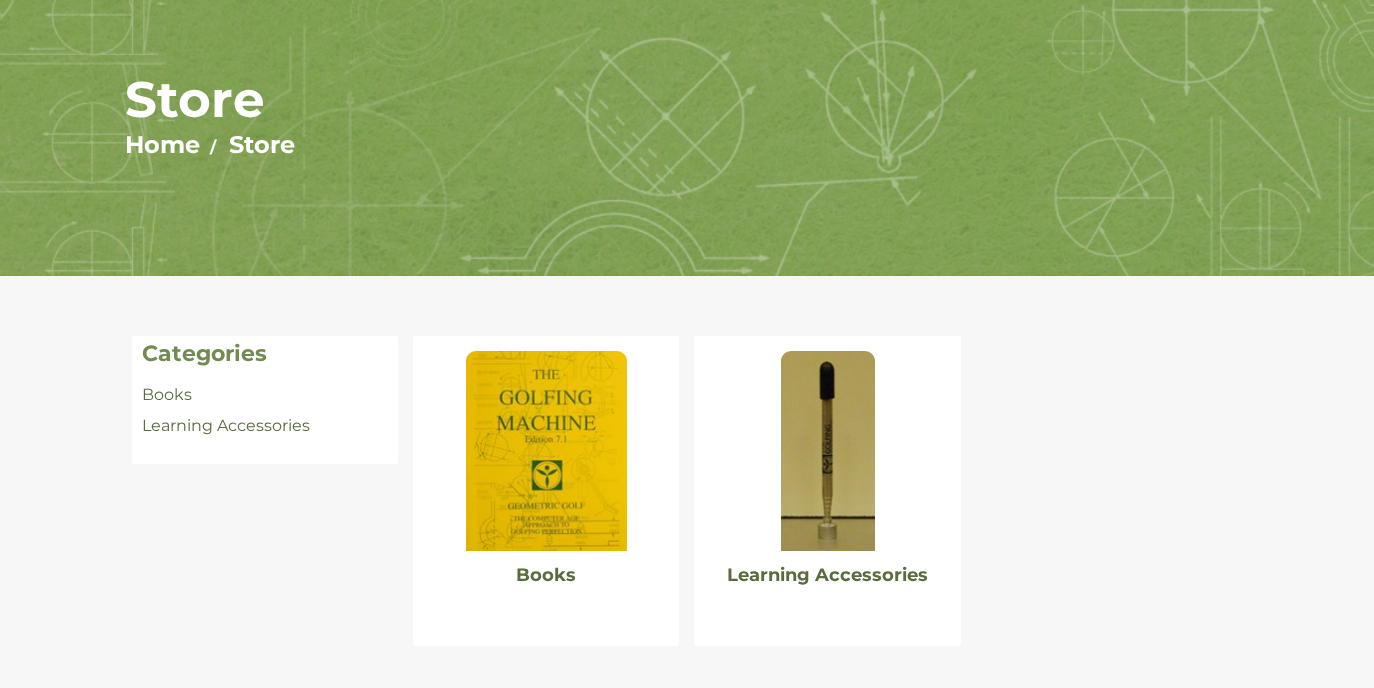 scroll, scrollTop: 155, scrollLeft: 0, axis: vertical 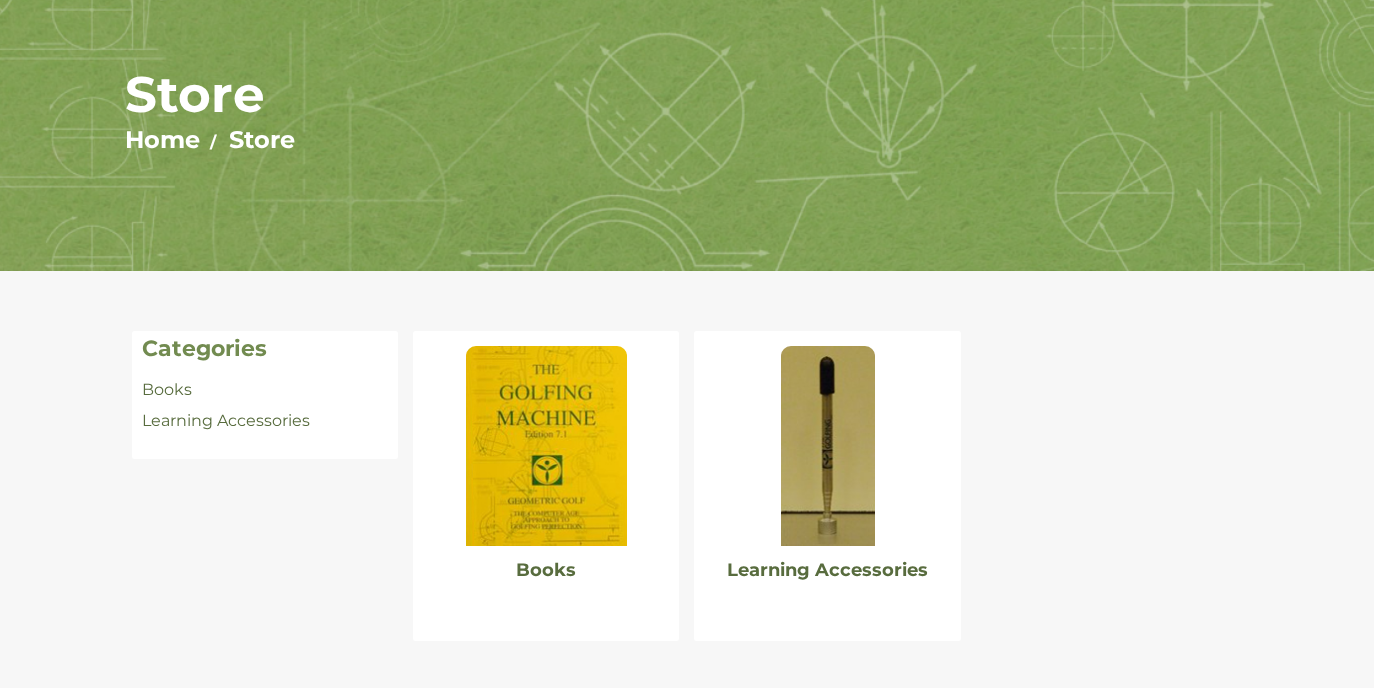 click at bounding box center (546, 446) 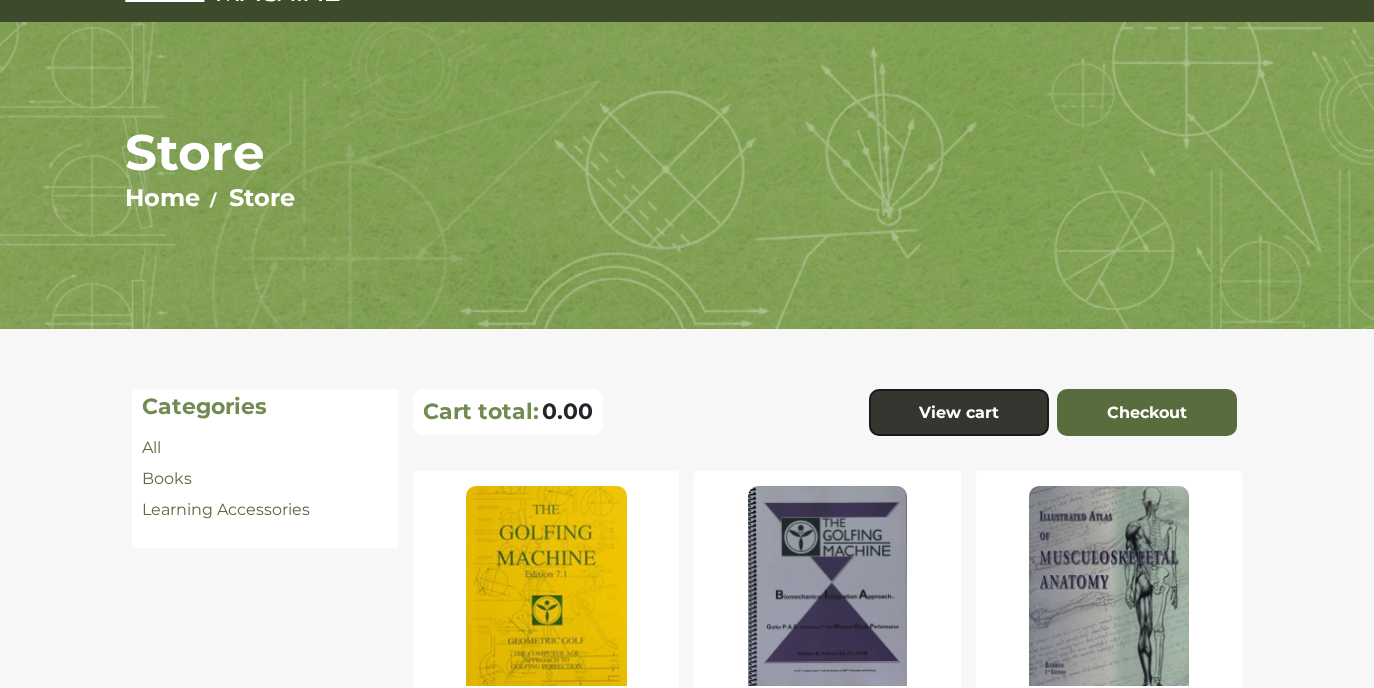 scroll, scrollTop: 155, scrollLeft: 0, axis: vertical 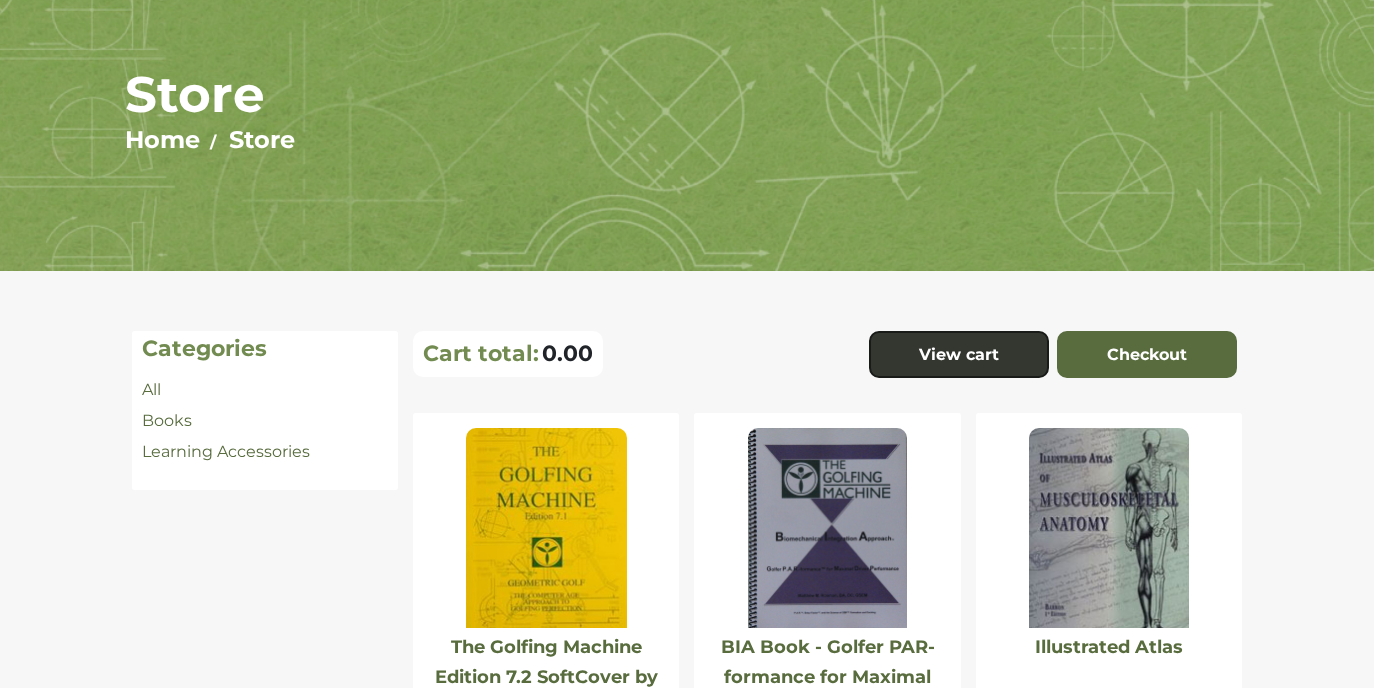 click at bounding box center [546, 528] 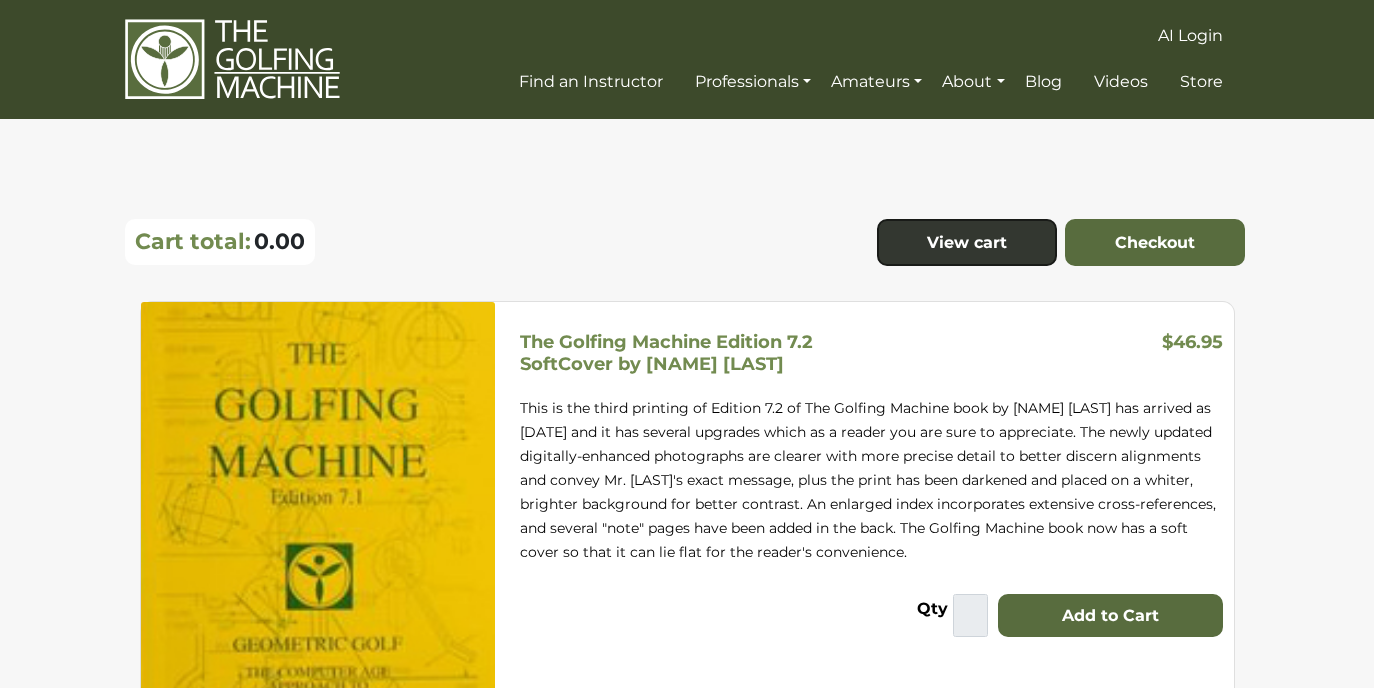 scroll, scrollTop: 0, scrollLeft: 0, axis: both 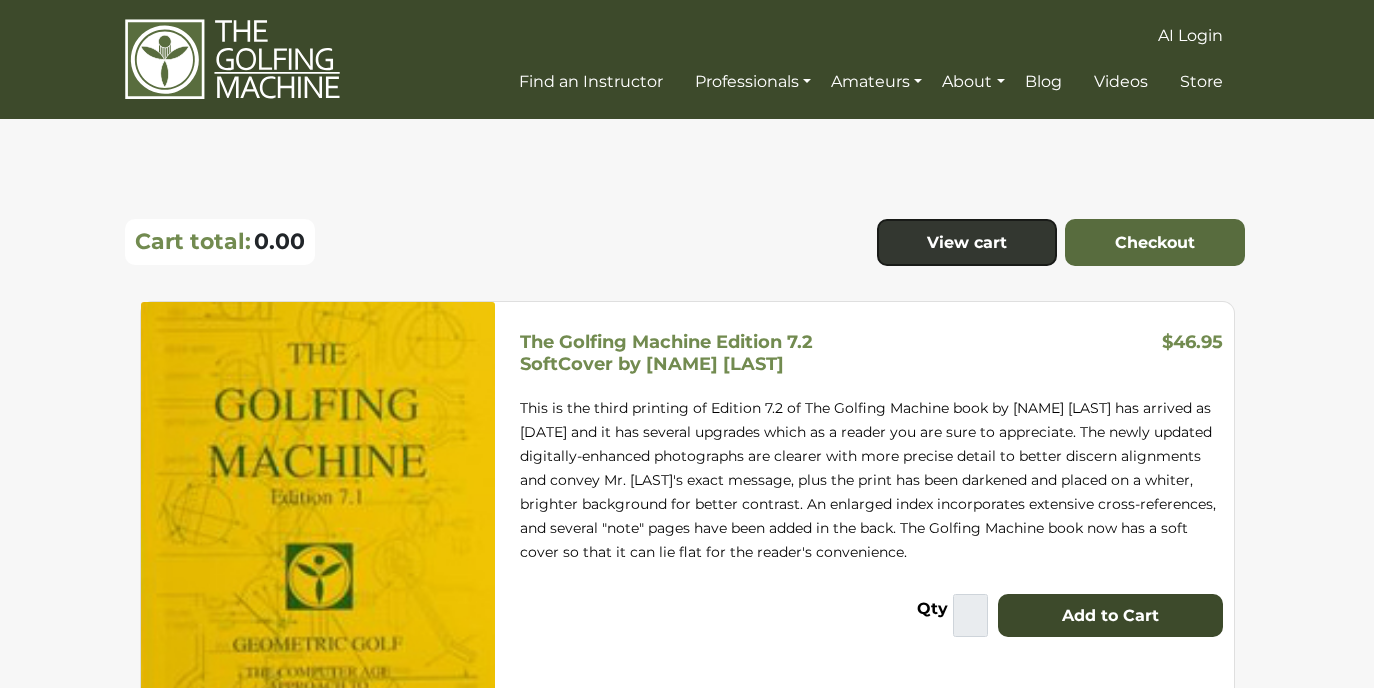 click on "Add to Cart" at bounding box center [1110, 616] 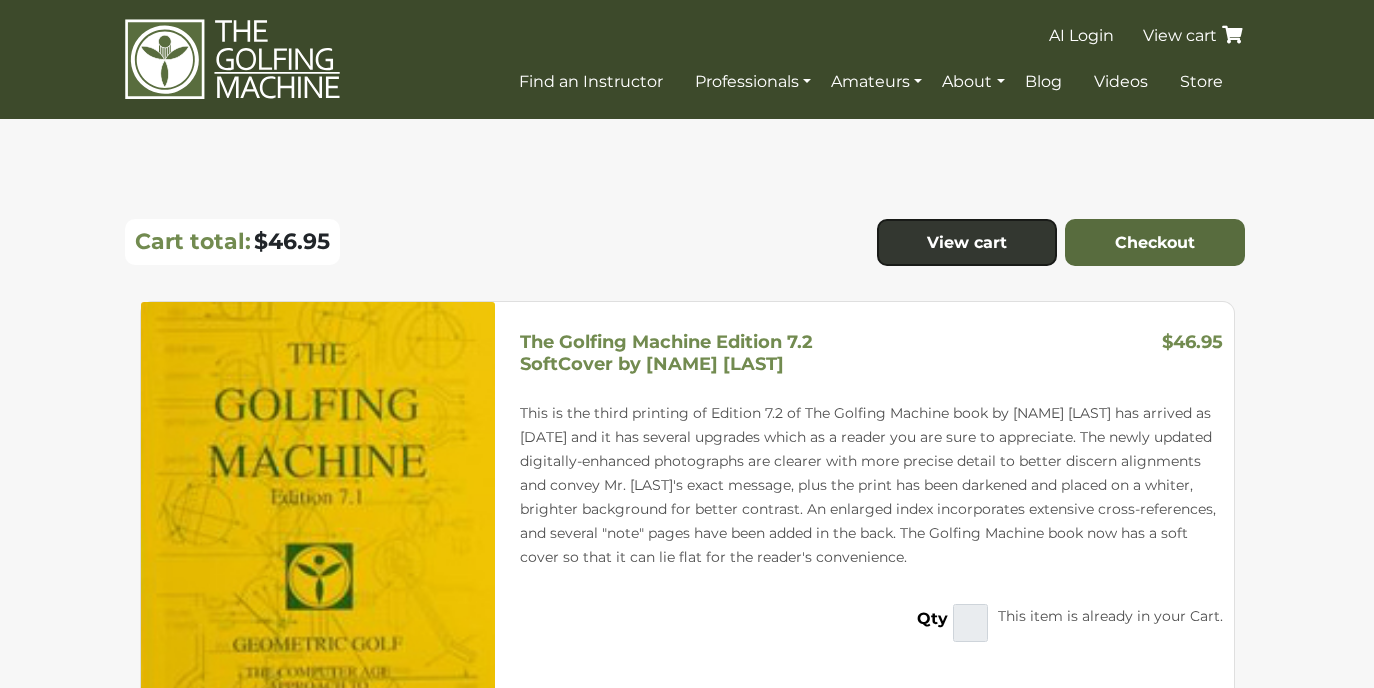 scroll, scrollTop: 0, scrollLeft: 0, axis: both 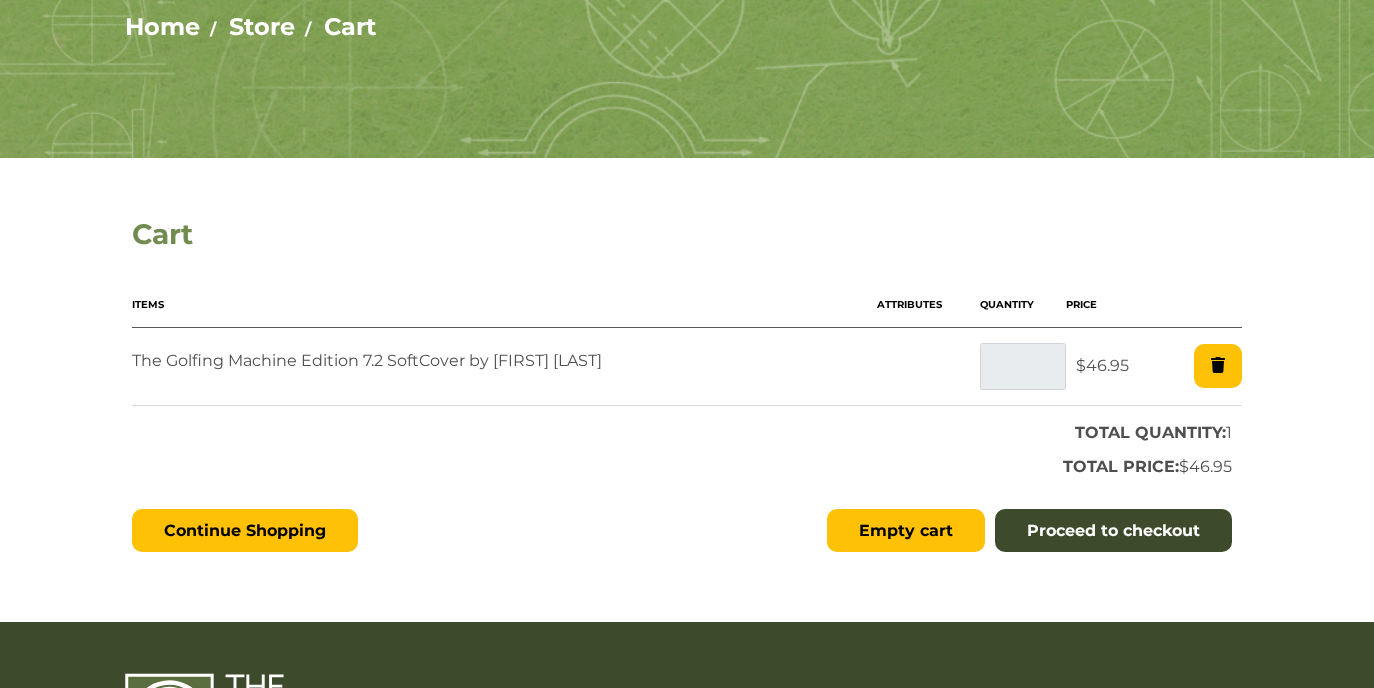 click on "Proceed to checkout" at bounding box center (1113, 531) 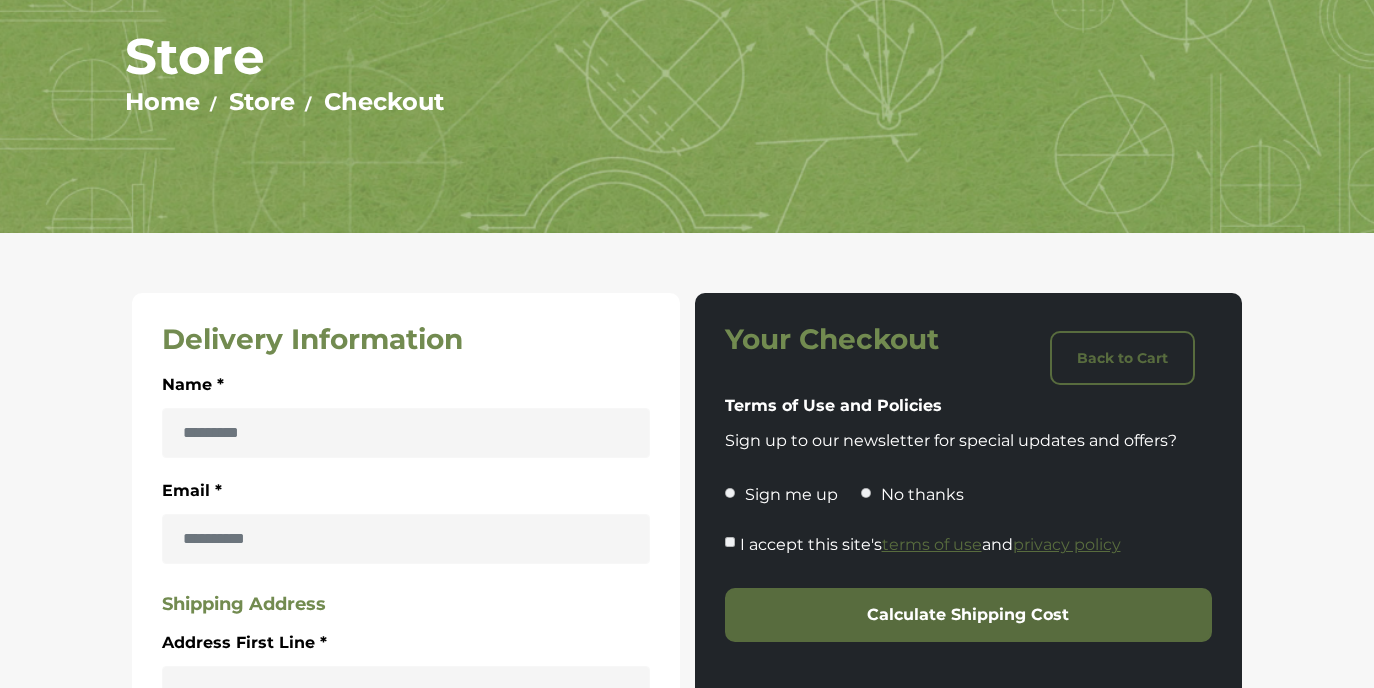 scroll, scrollTop: 196, scrollLeft: 0, axis: vertical 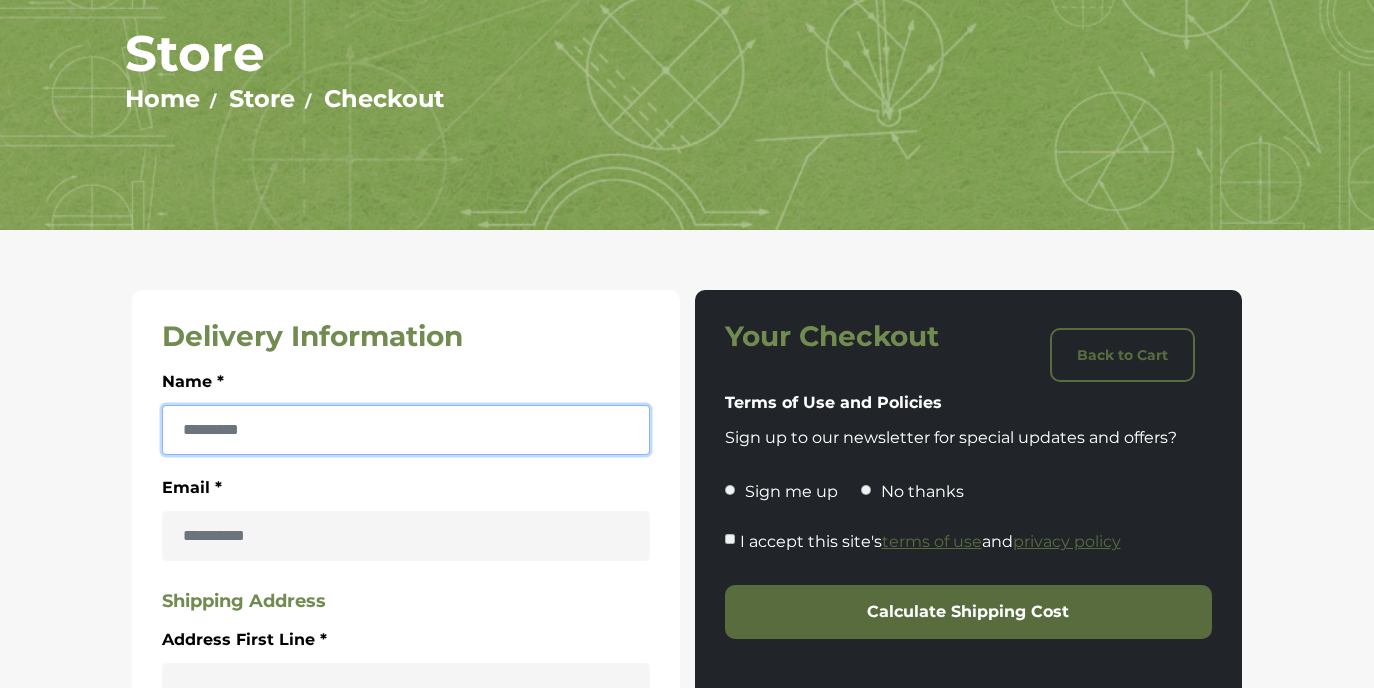 click on "Name *" at bounding box center (406, 430) 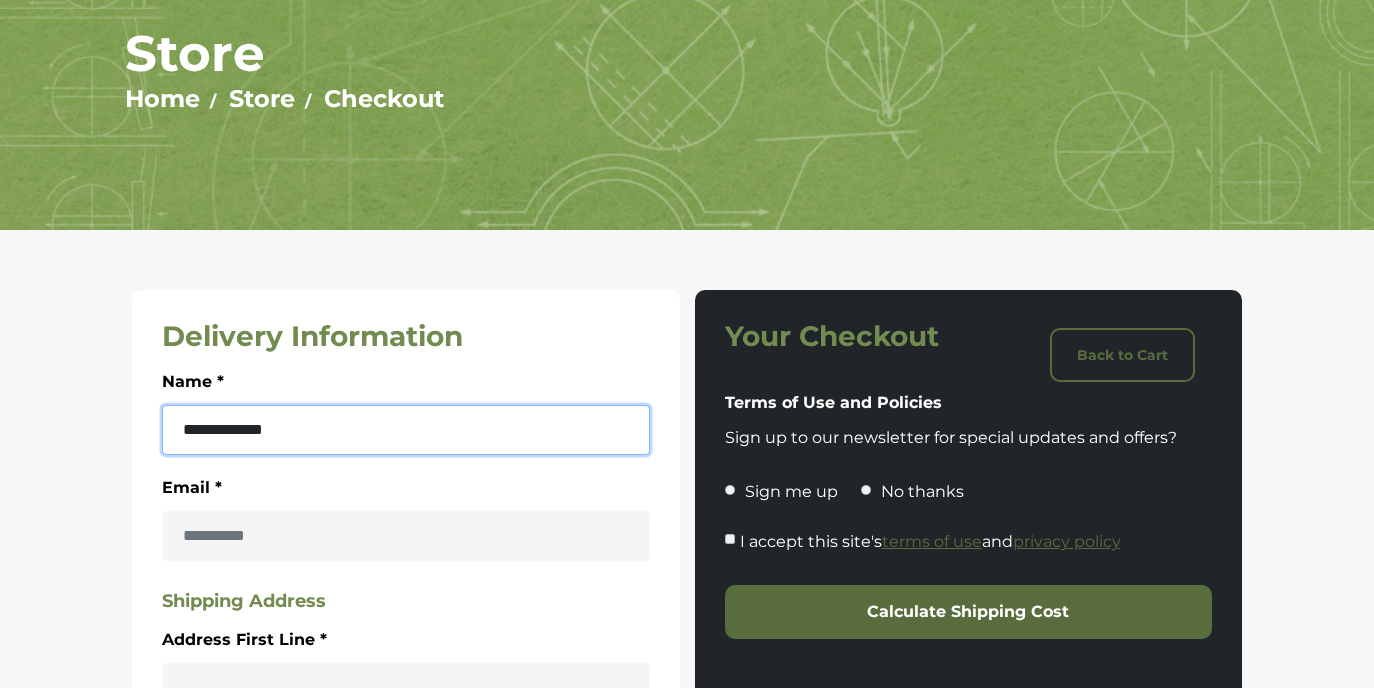 type on "**********" 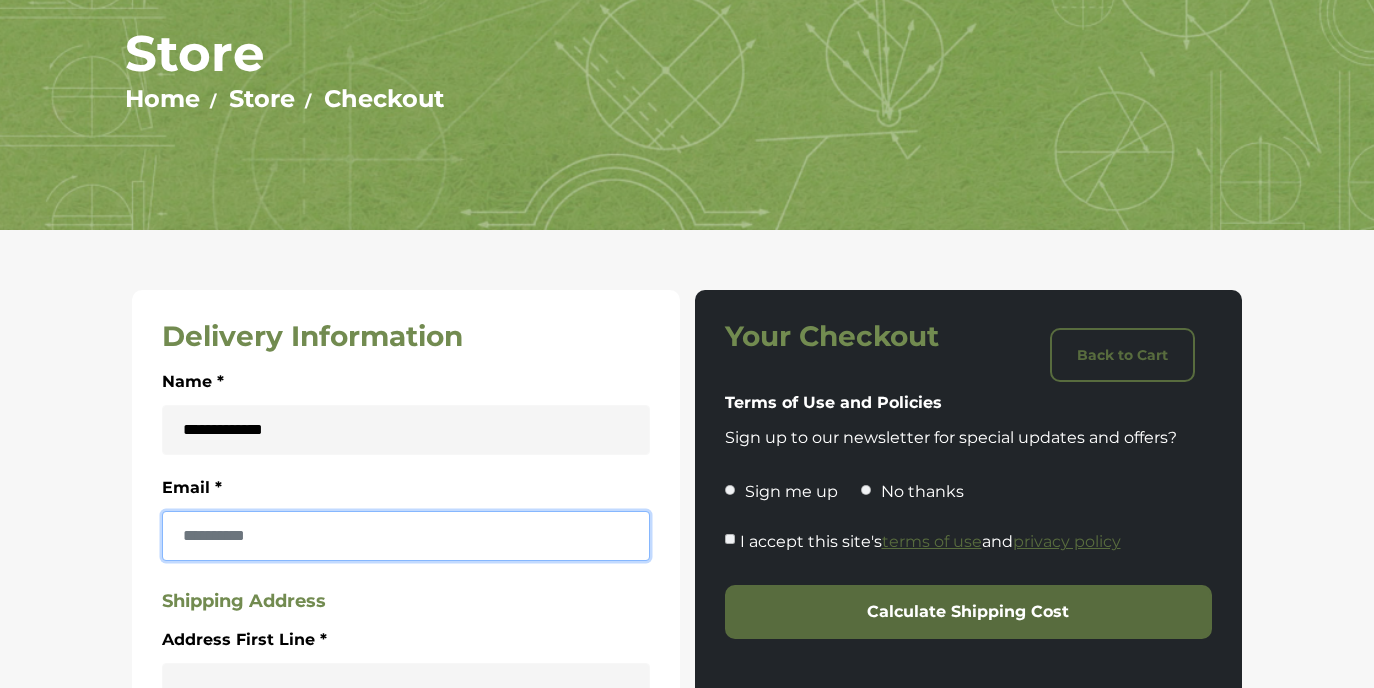 click on "Email *" at bounding box center (406, 536) 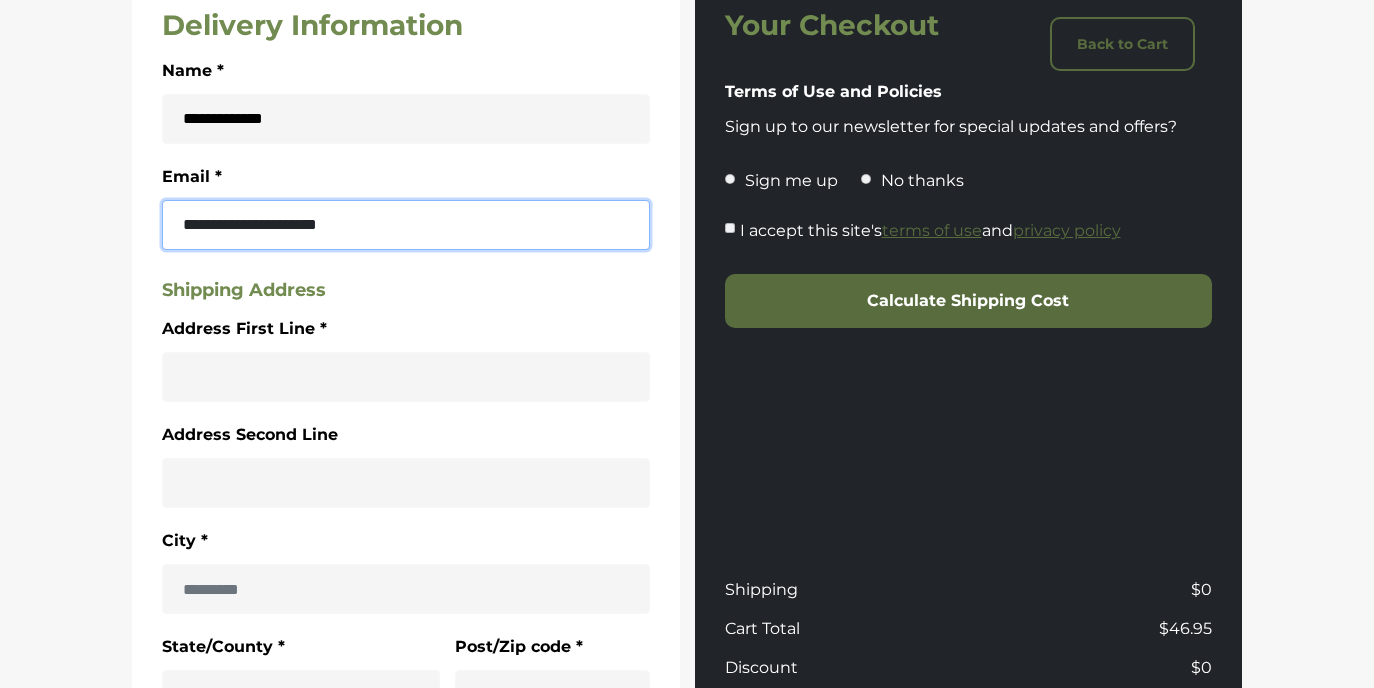 scroll, scrollTop: 511, scrollLeft: 0, axis: vertical 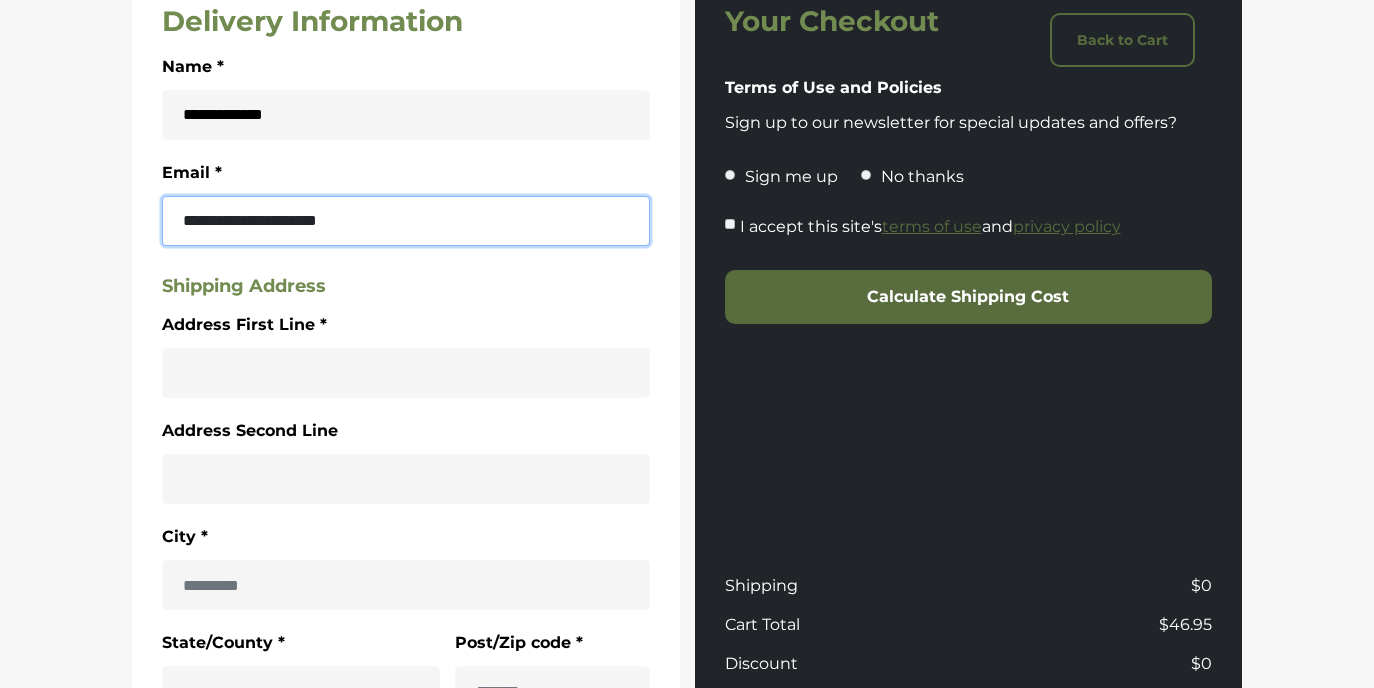 type on "**********" 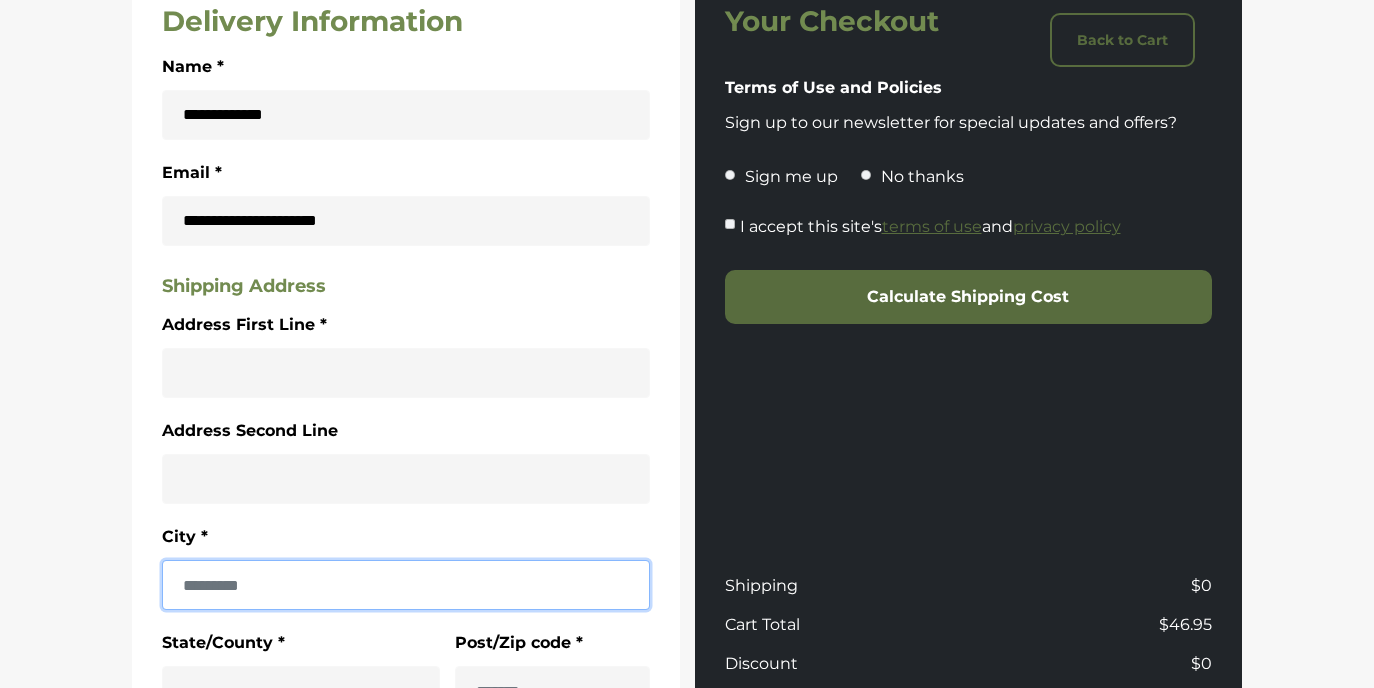 click on "City *" at bounding box center (406, 585) 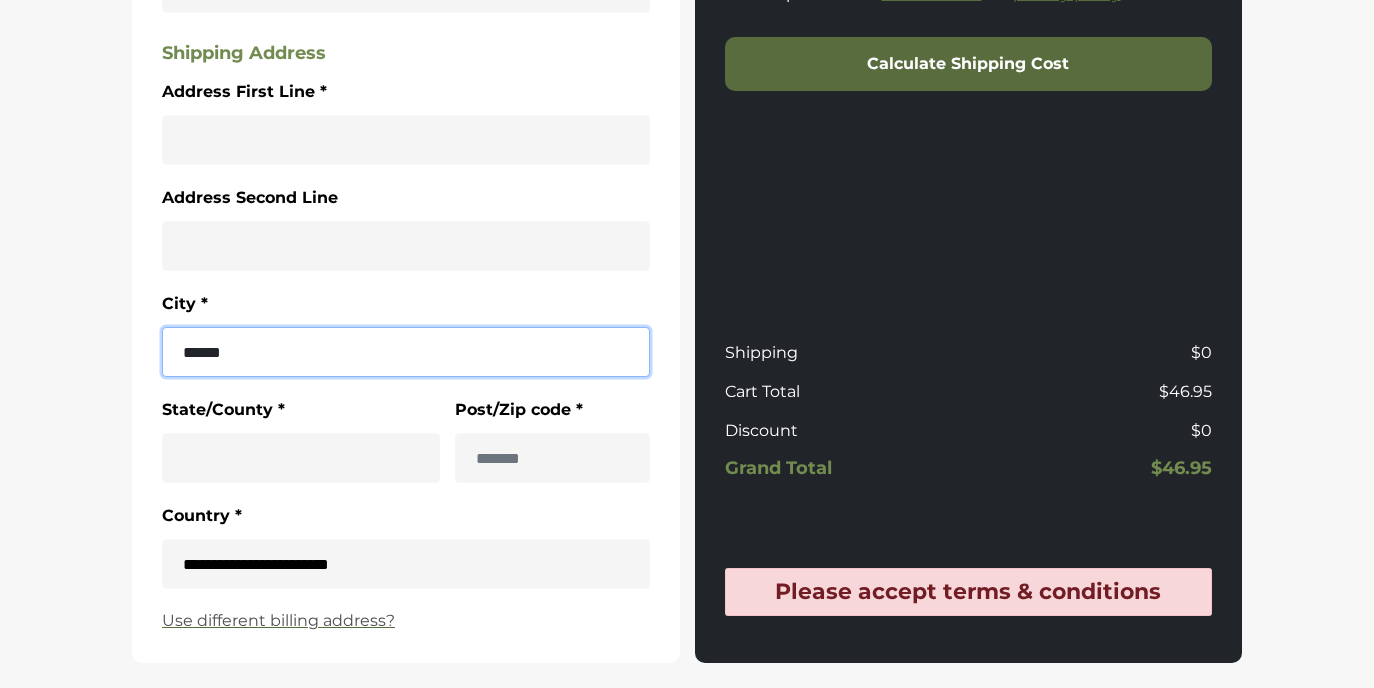 scroll, scrollTop: 770, scrollLeft: 0, axis: vertical 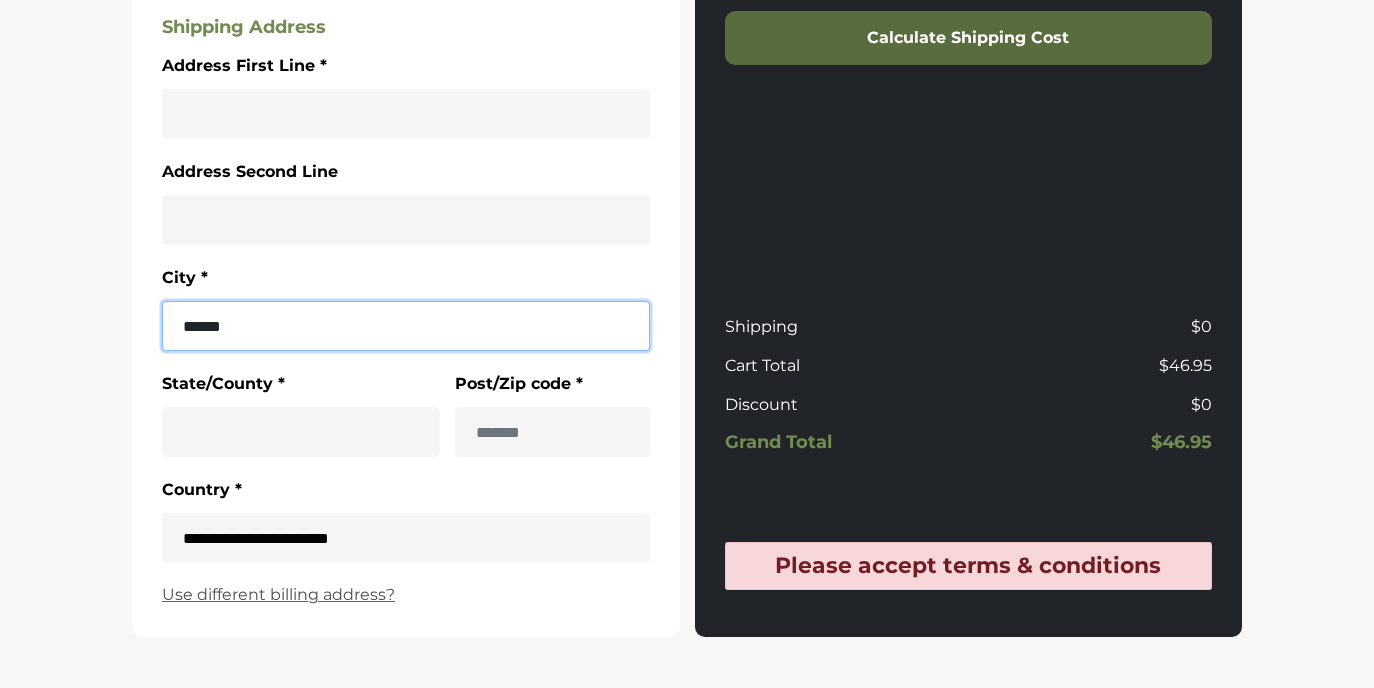 type on "******" 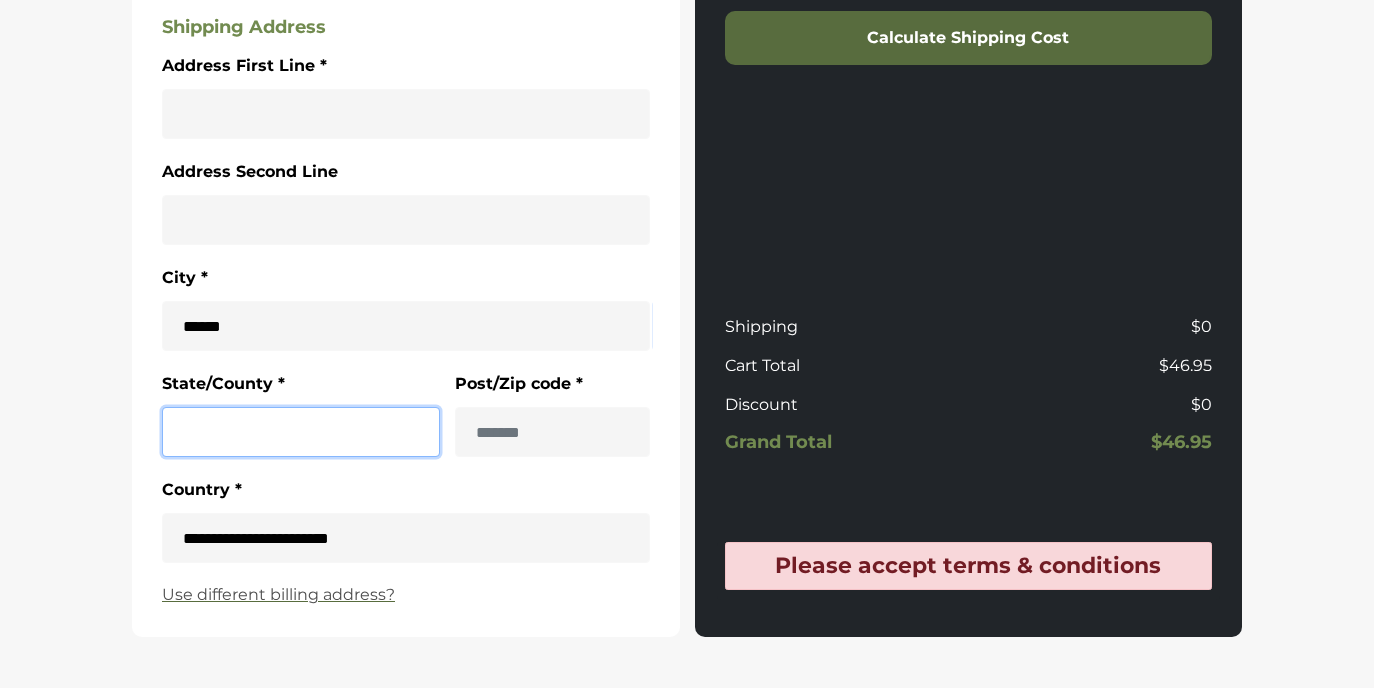 click on "State/County *" at bounding box center (301, 432) 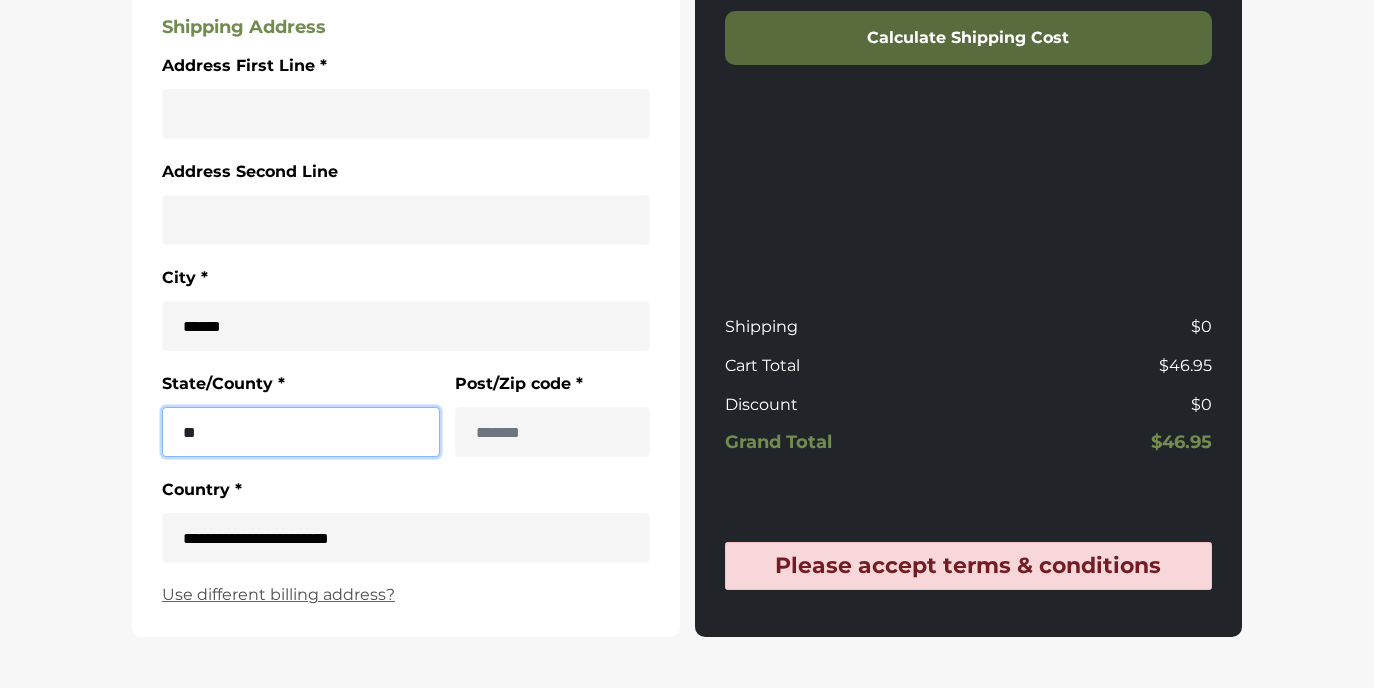 type on "**" 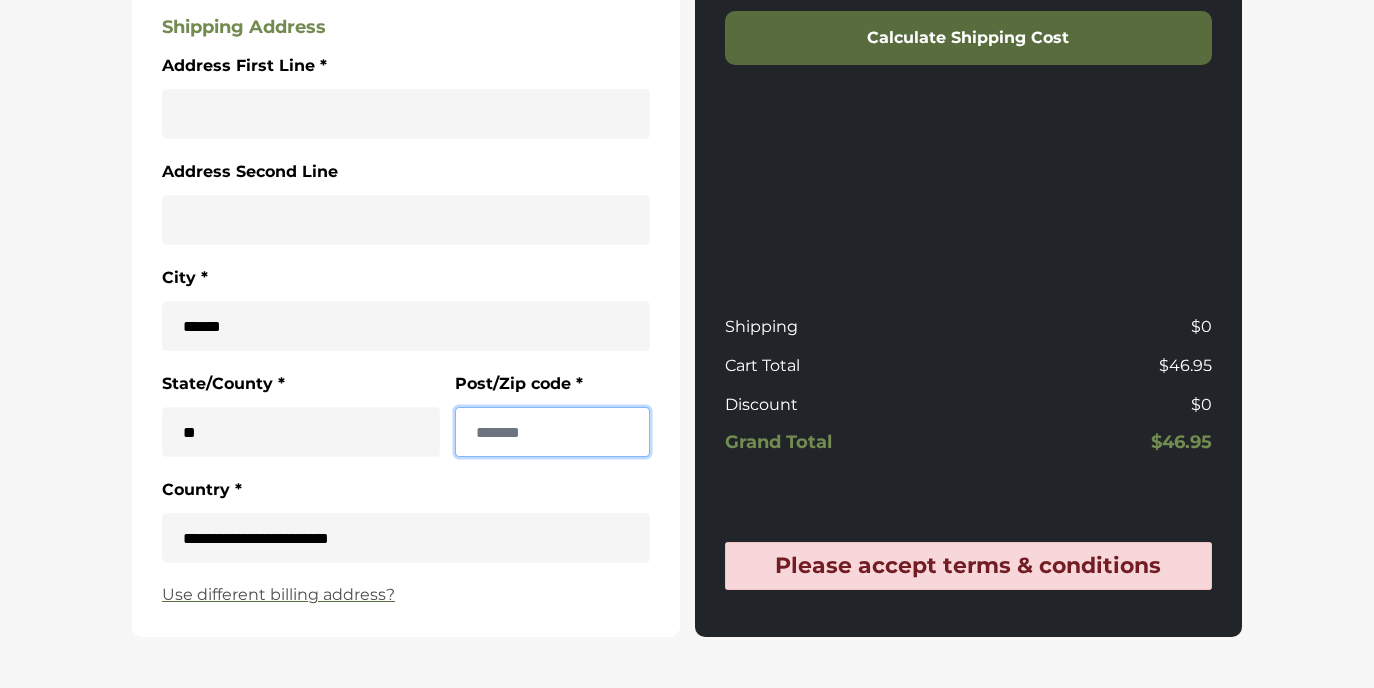 click on "Post/Zip code *" at bounding box center (552, 432) 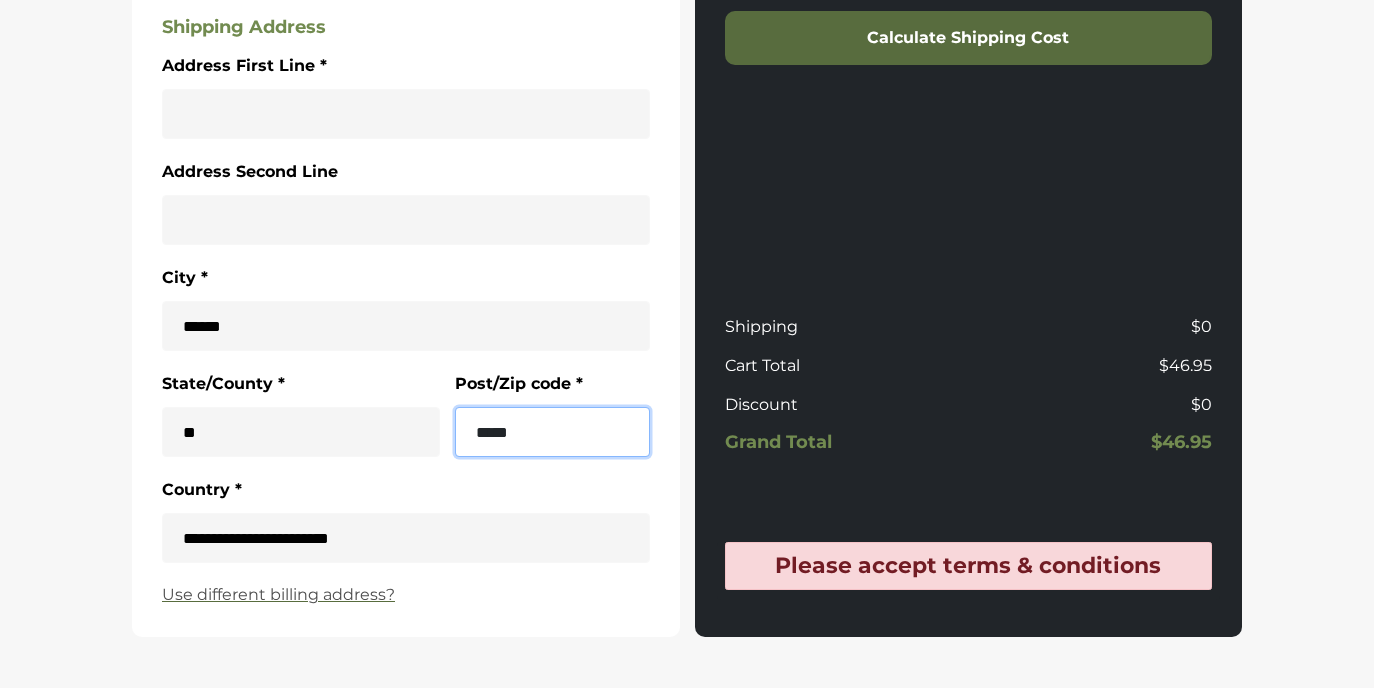 type on "*****" 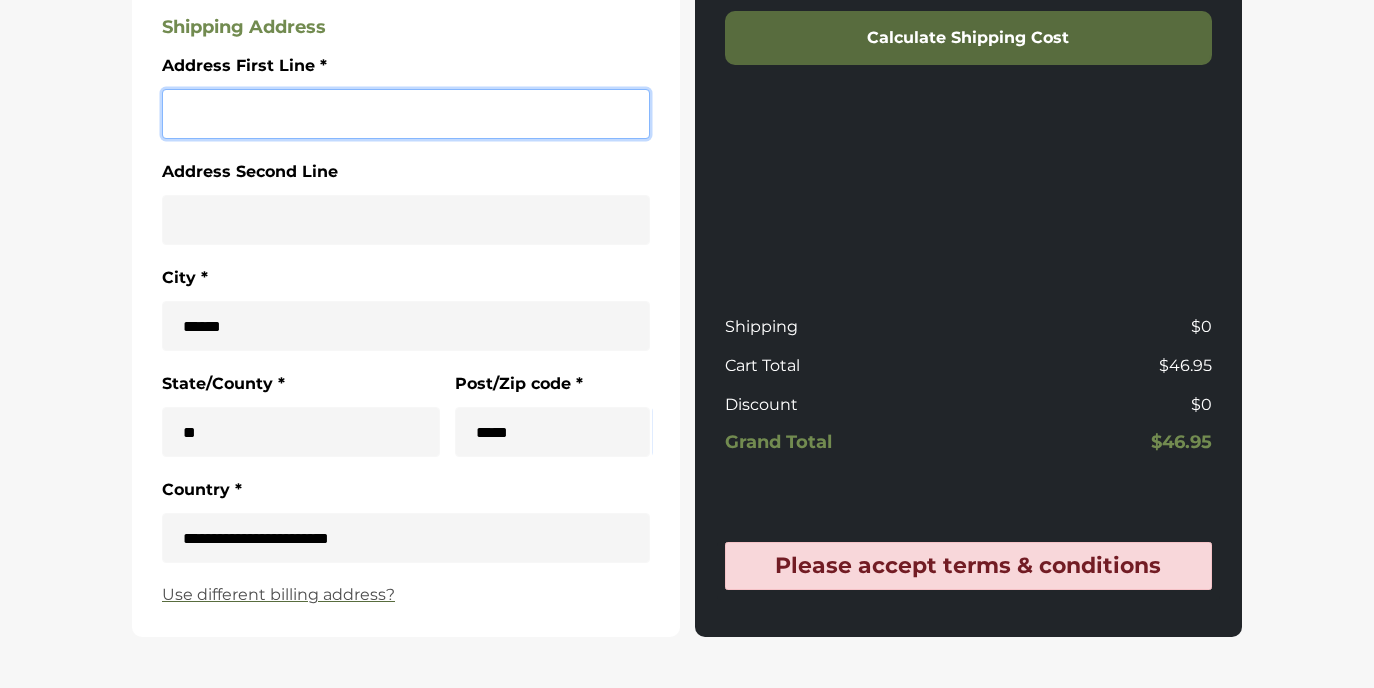 click on "Address First Line *" at bounding box center [406, 114] 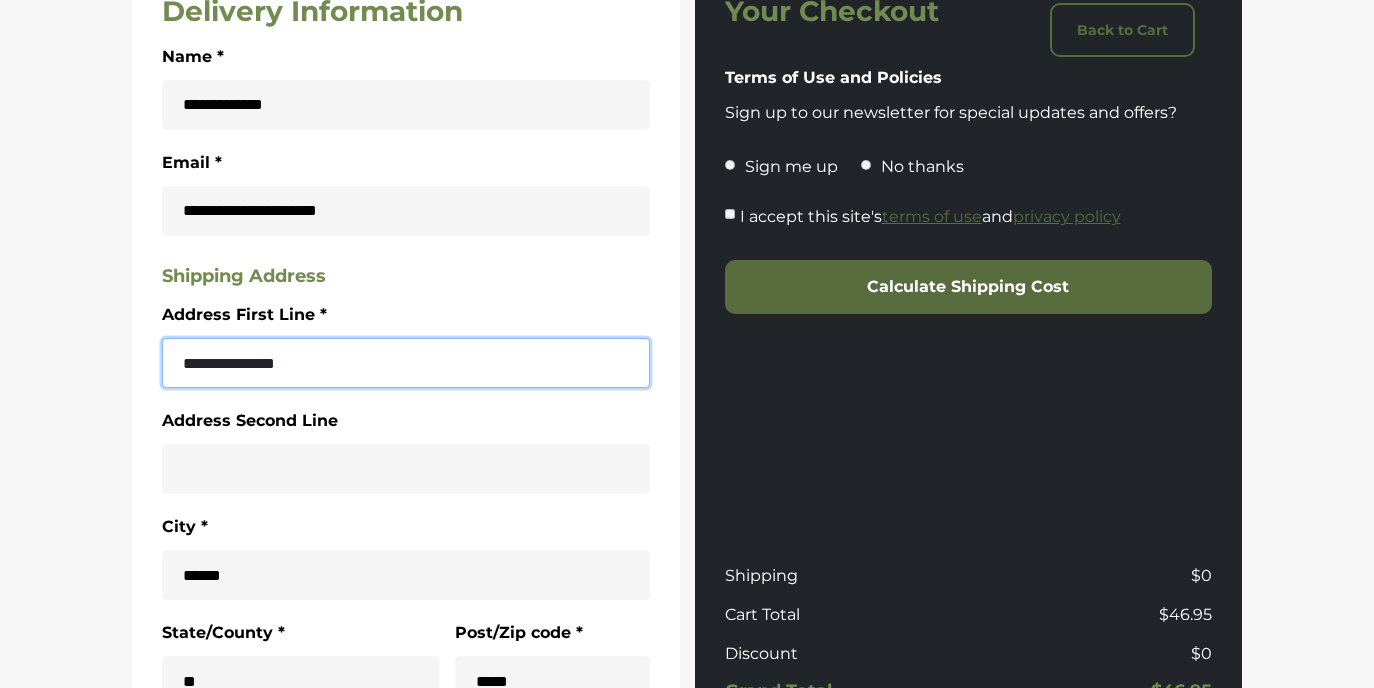 scroll, scrollTop: 383, scrollLeft: 0, axis: vertical 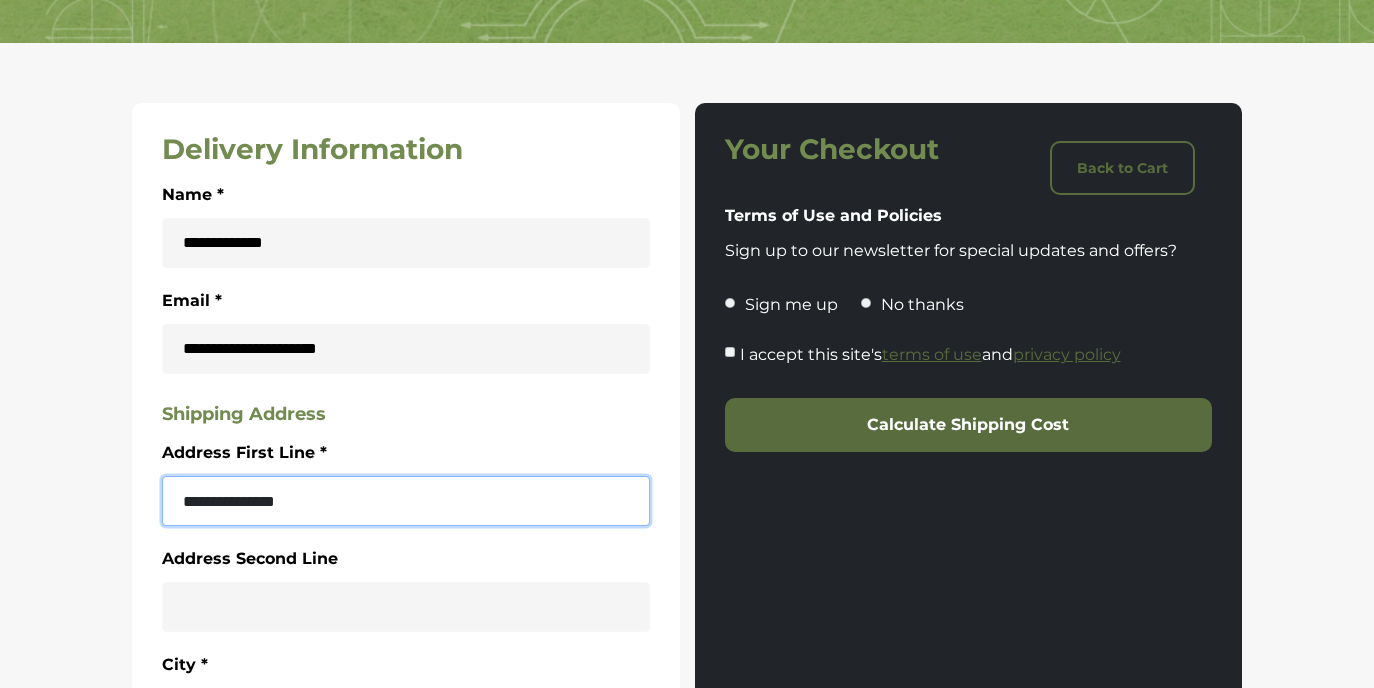 type on "**********" 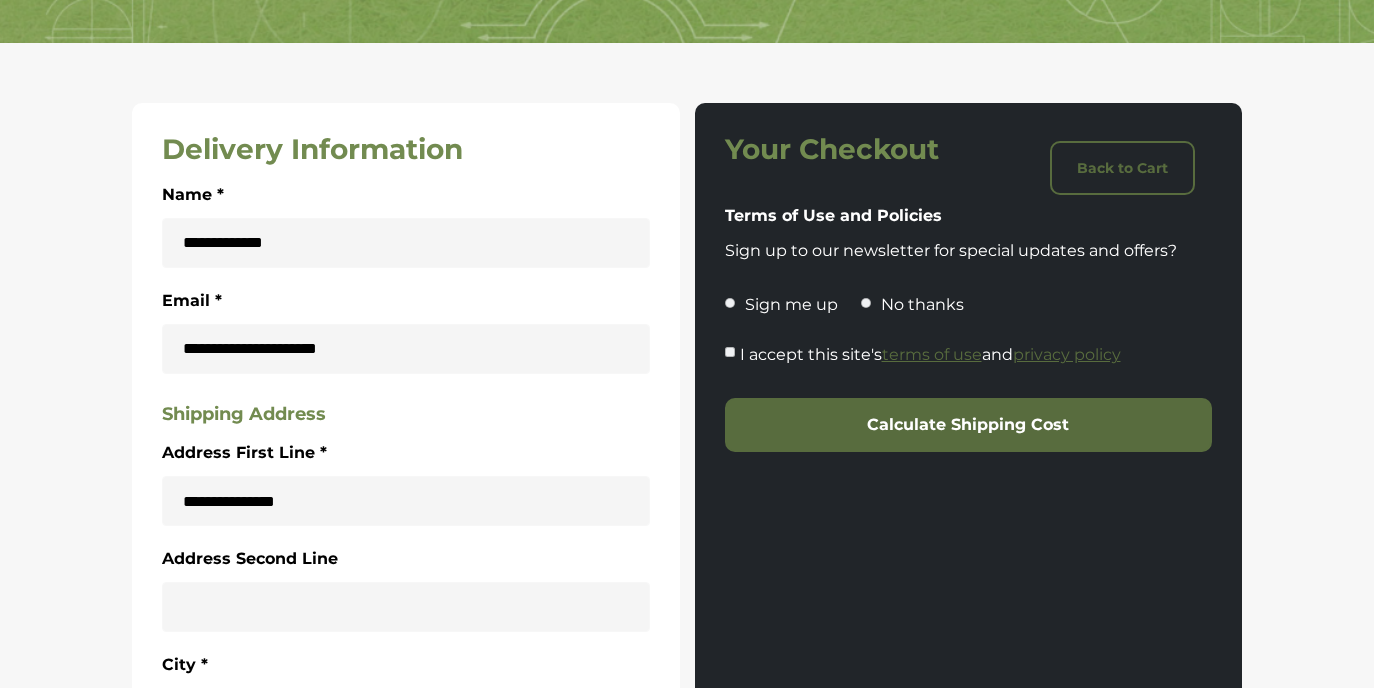 click on "Sign me up
No thanks" at bounding box center [969, 305] 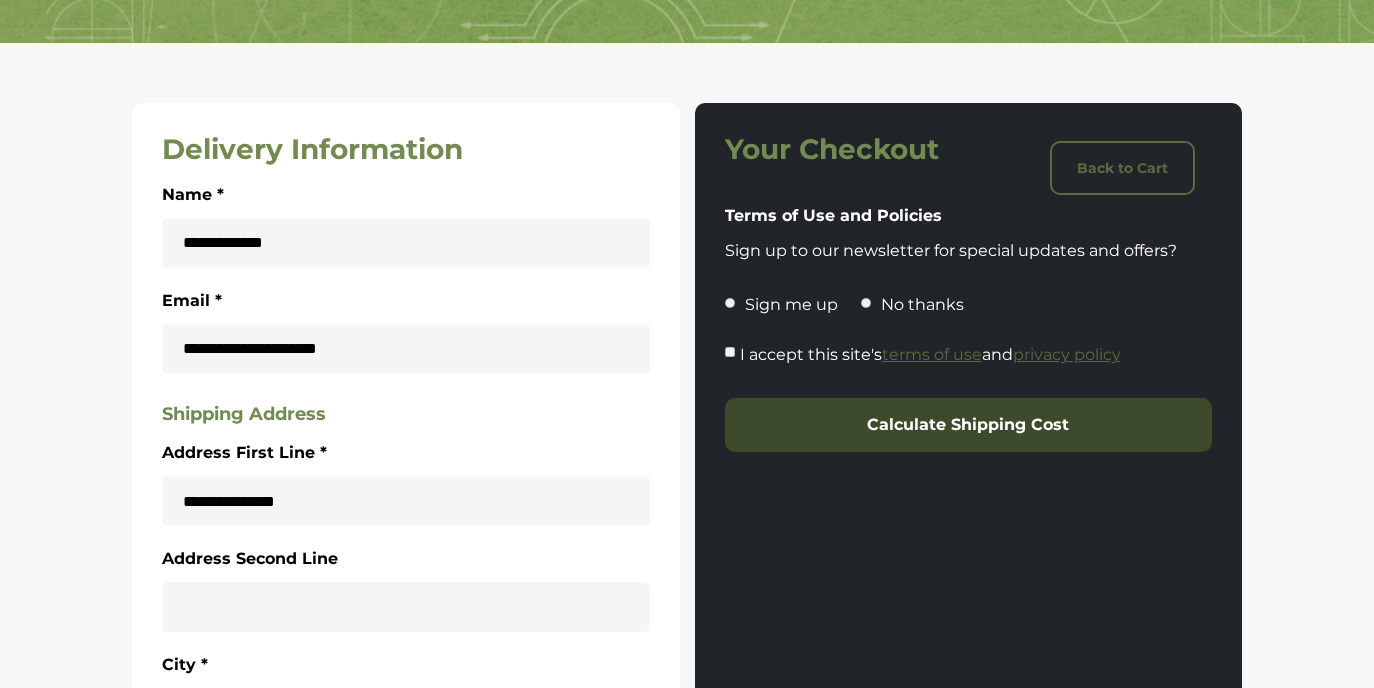 click on "Calculate Shipping Cost" at bounding box center (969, 425) 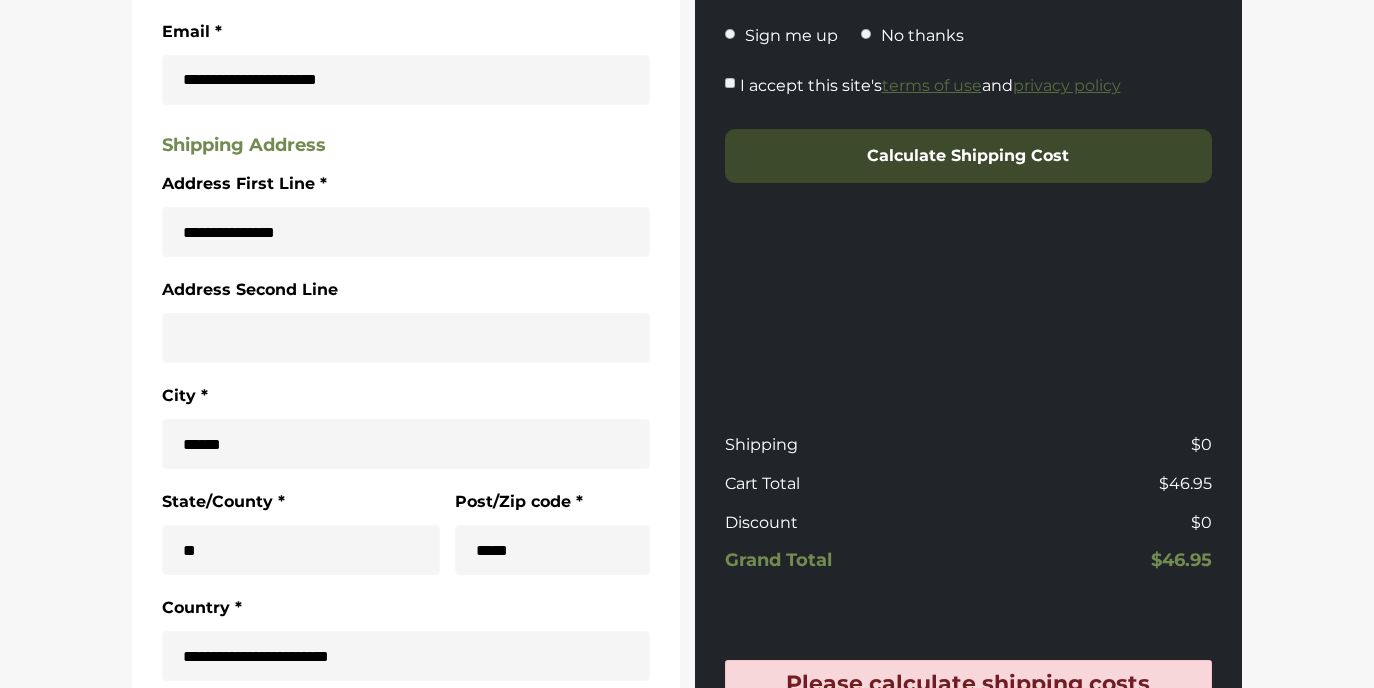 scroll, scrollTop: 654, scrollLeft: 0, axis: vertical 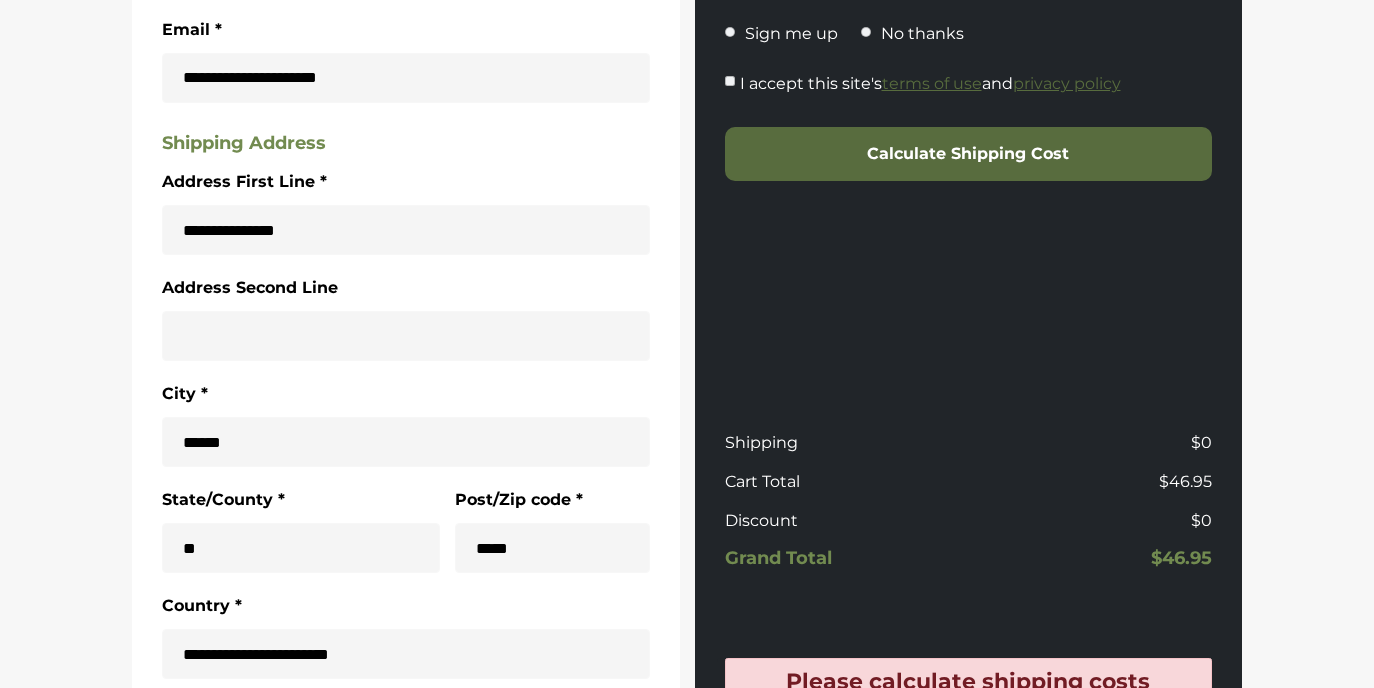 click on "State/County *" at bounding box center [223, 500] 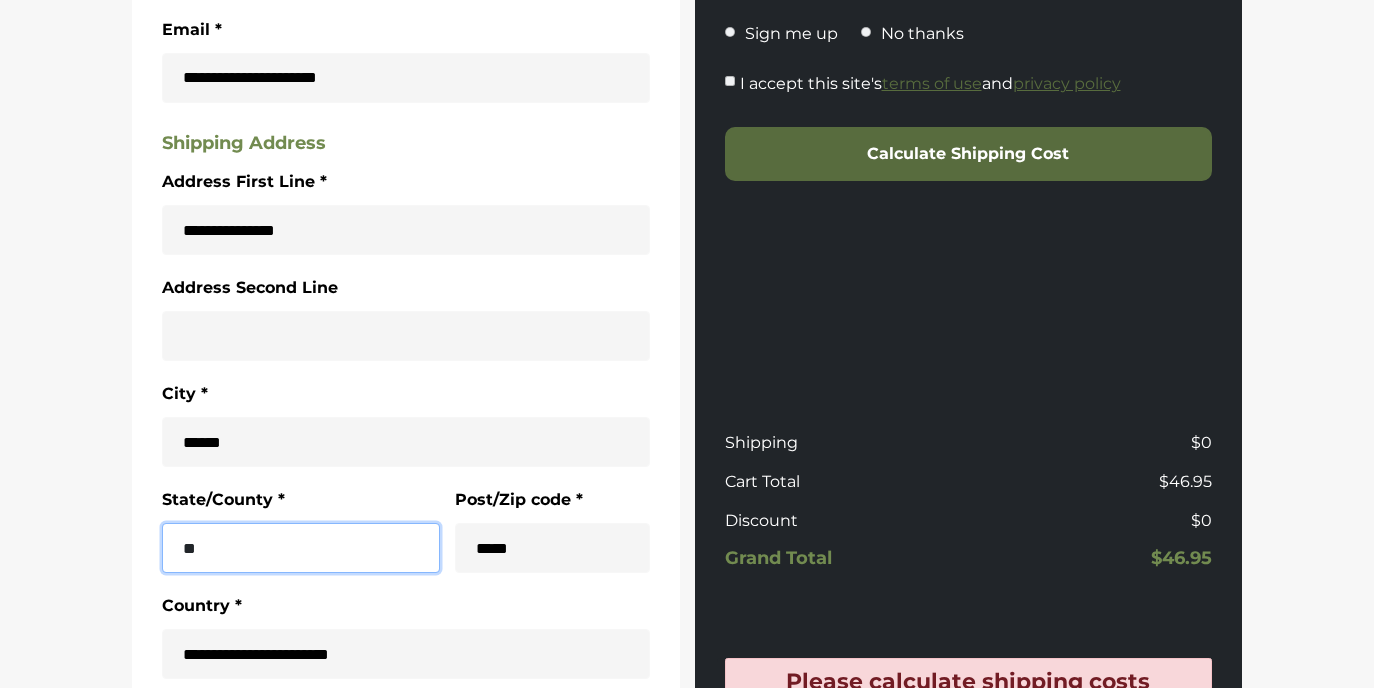 click on "**" at bounding box center (301, 548) 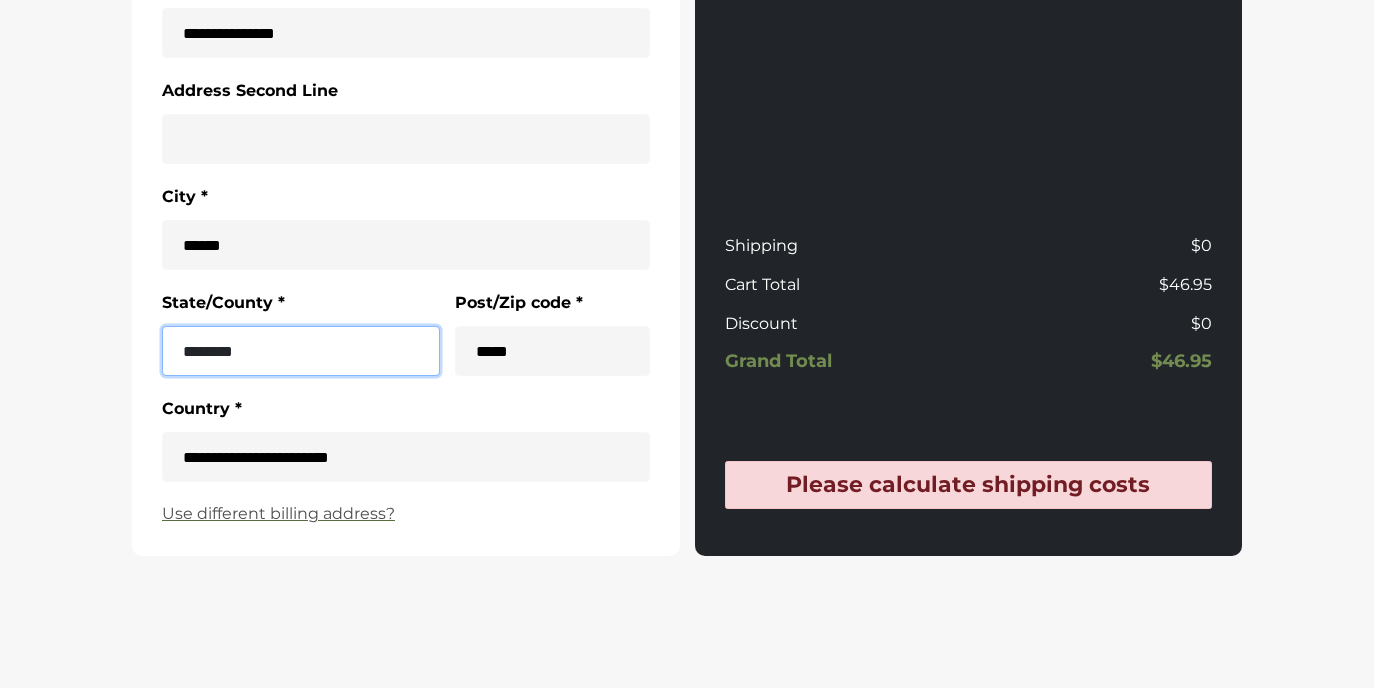 scroll, scrollTop: 852, scrollLeft: 0, axis: vertical 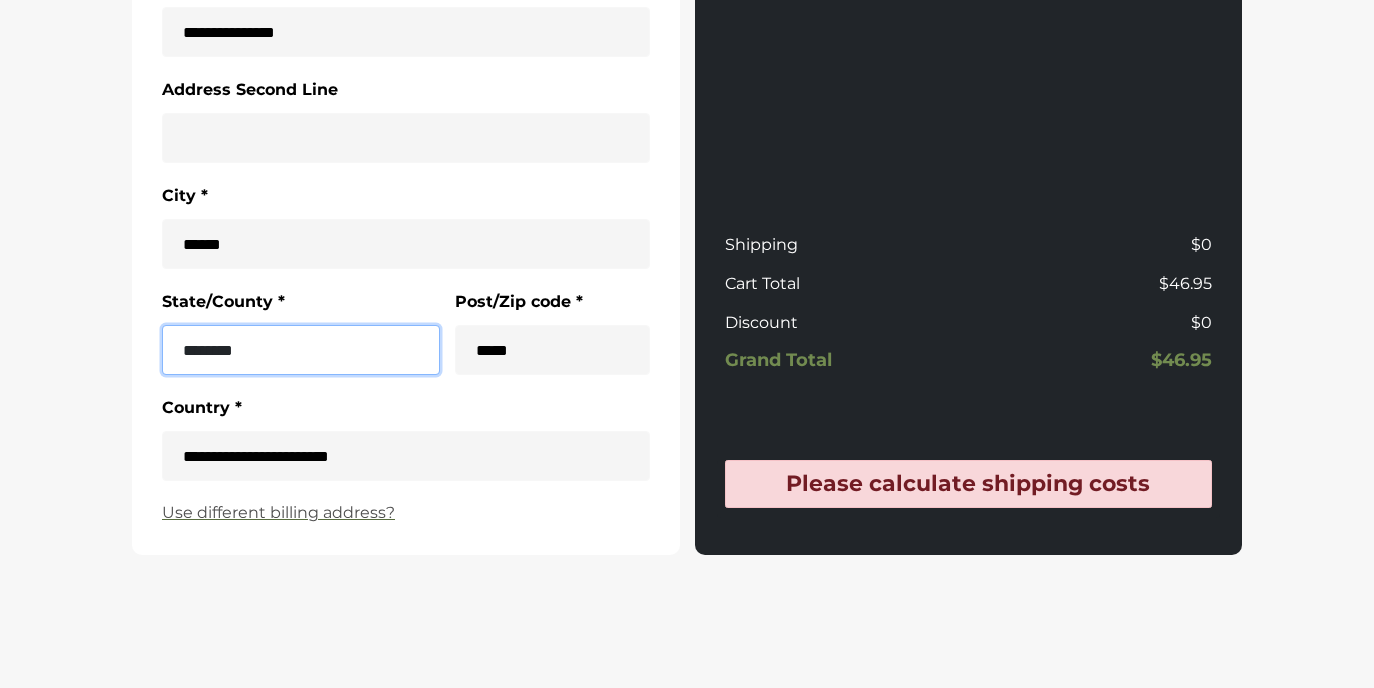type on "********" 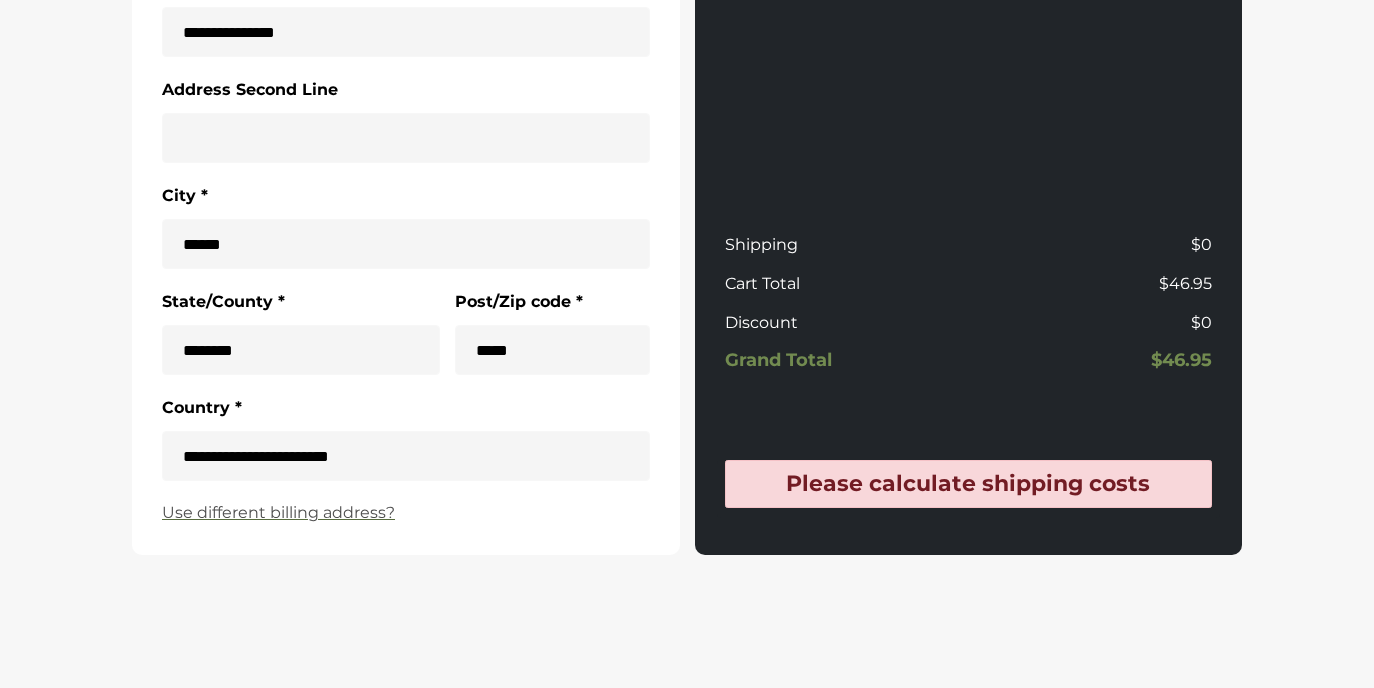 click on "Please calculate shipping costs" at bounding box center (969, 484) 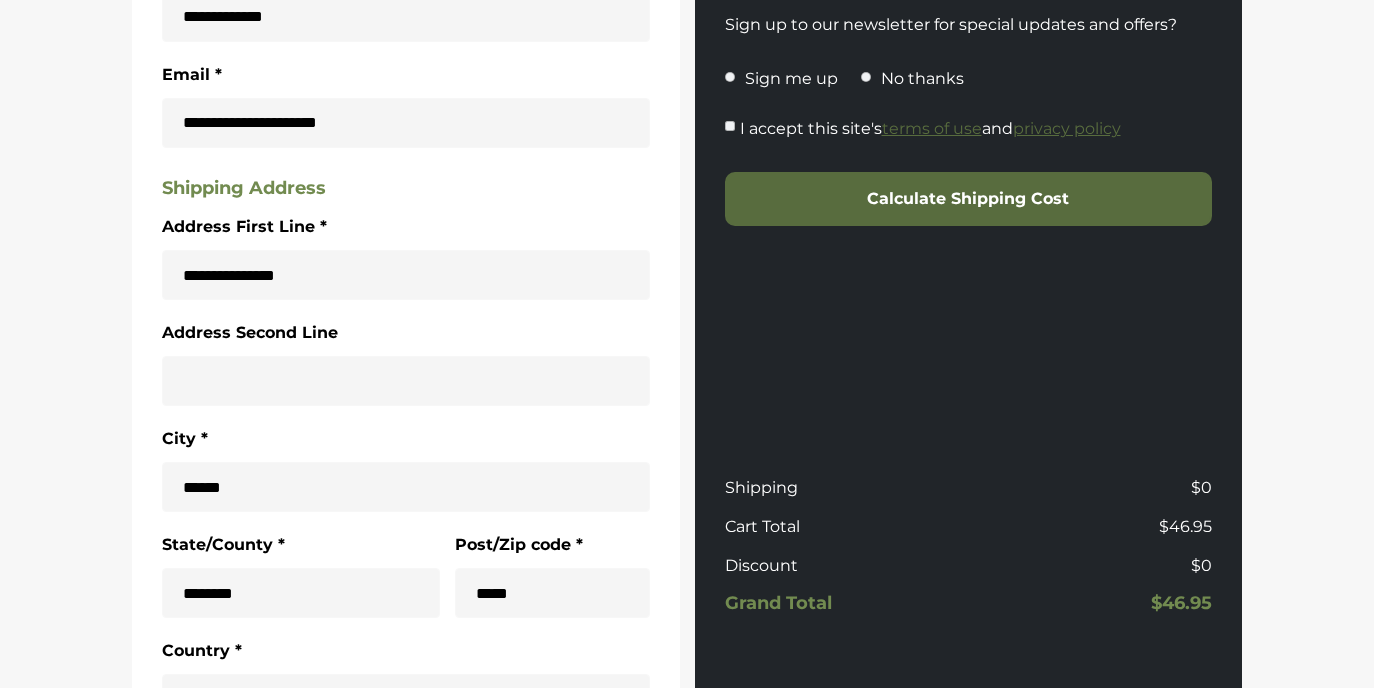 scroll, scrollTop: 587, scrollLeft: 0, axis: vertical 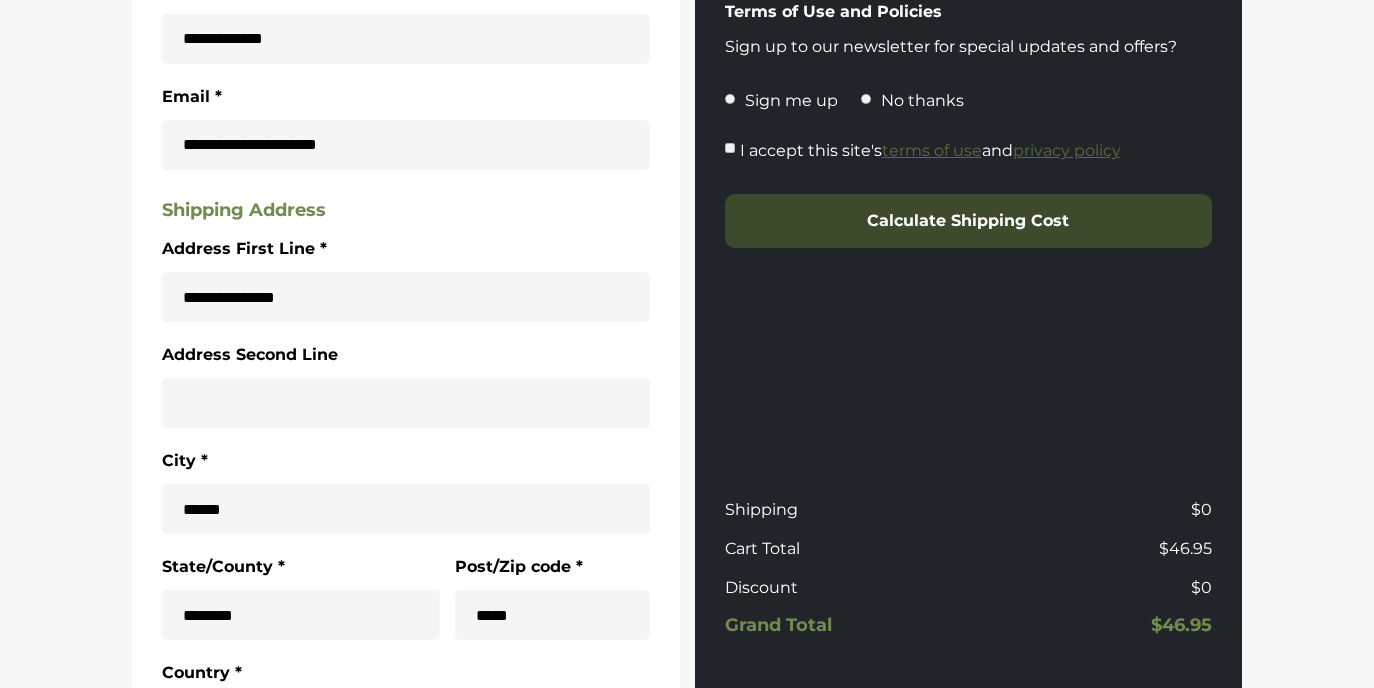 click on "Calculate Shipping Cost" at bounding box center [969, 221] 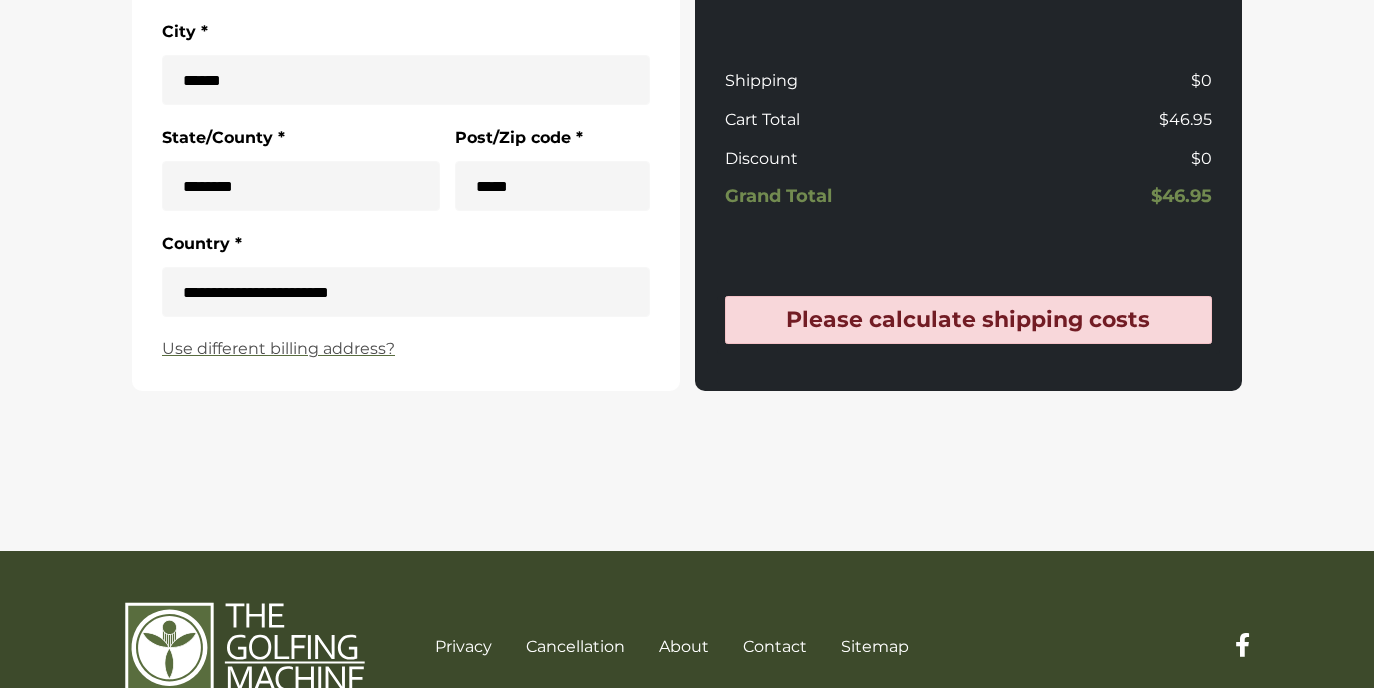 scroll, scrollTop: 1071, scrollLeft: 0, axis: vertical 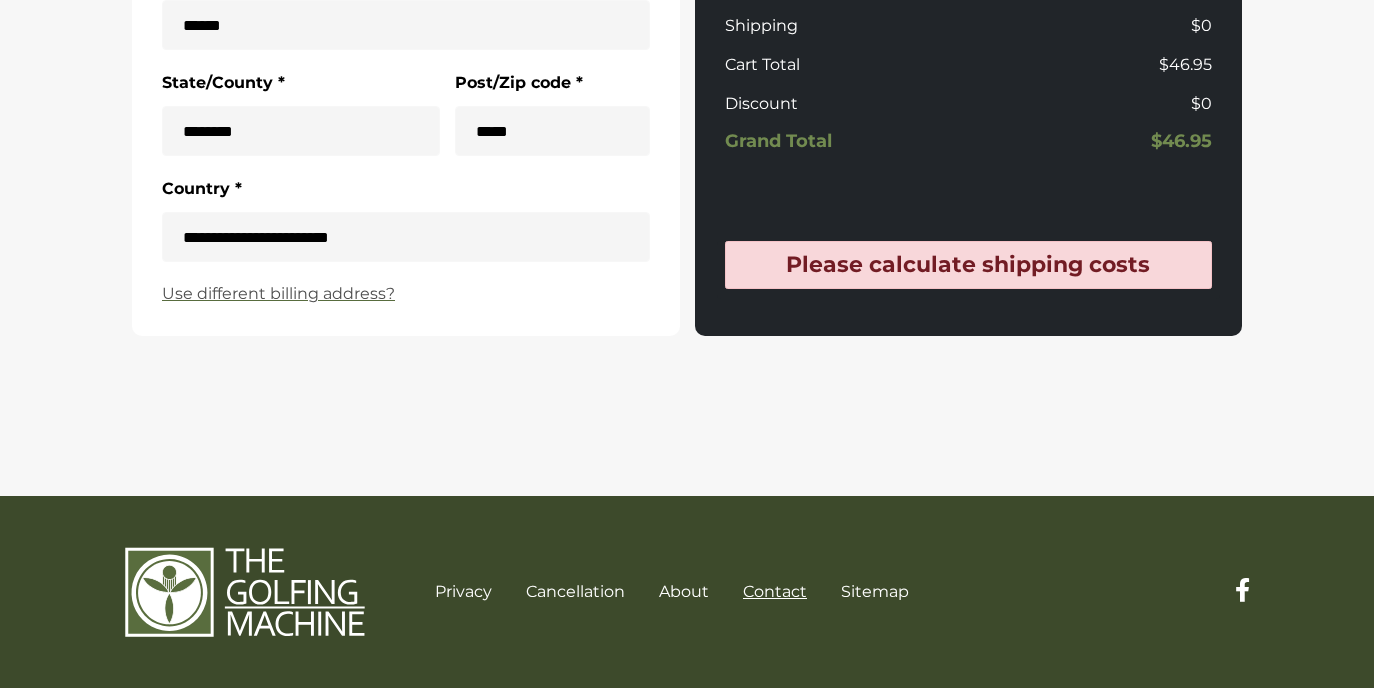 click on "Contact" at bounding box center [775, 591] 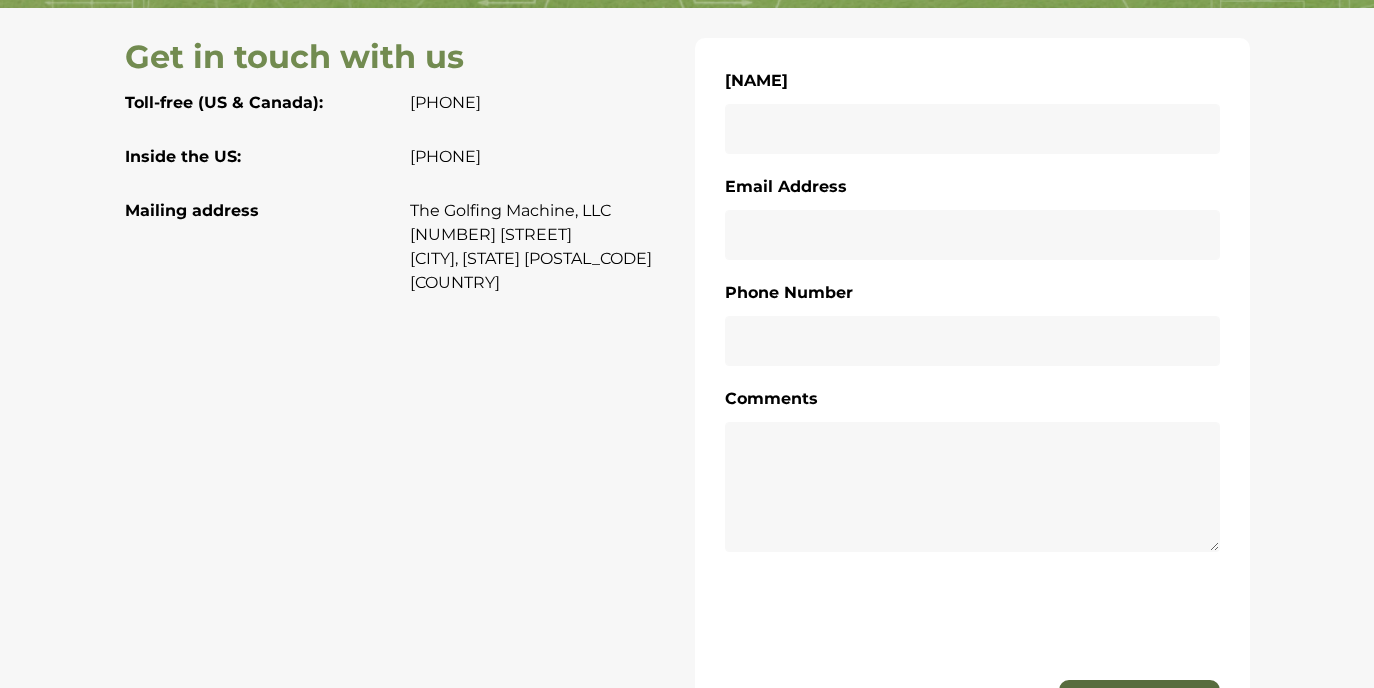 scroll, scrollTop: 424, scrollLeft: 0, axis: vertical 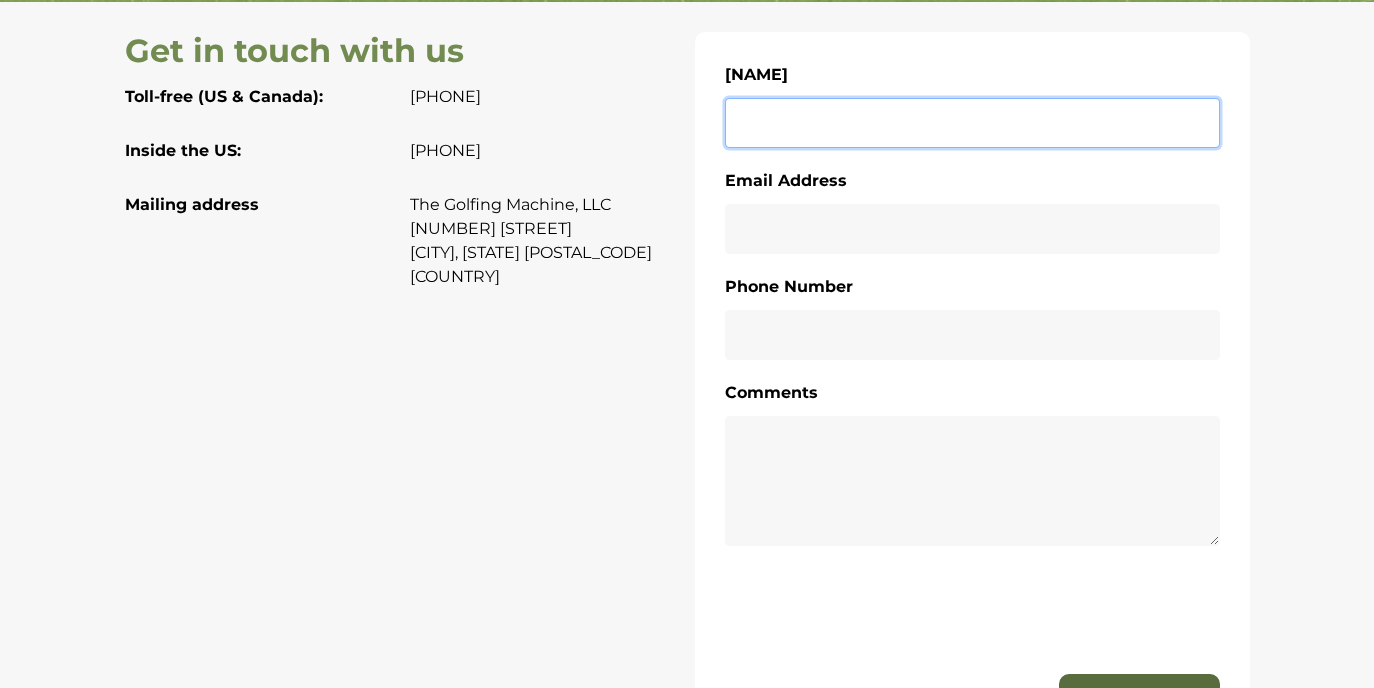 click on "[NAME]" at bounding box center (972, 123) 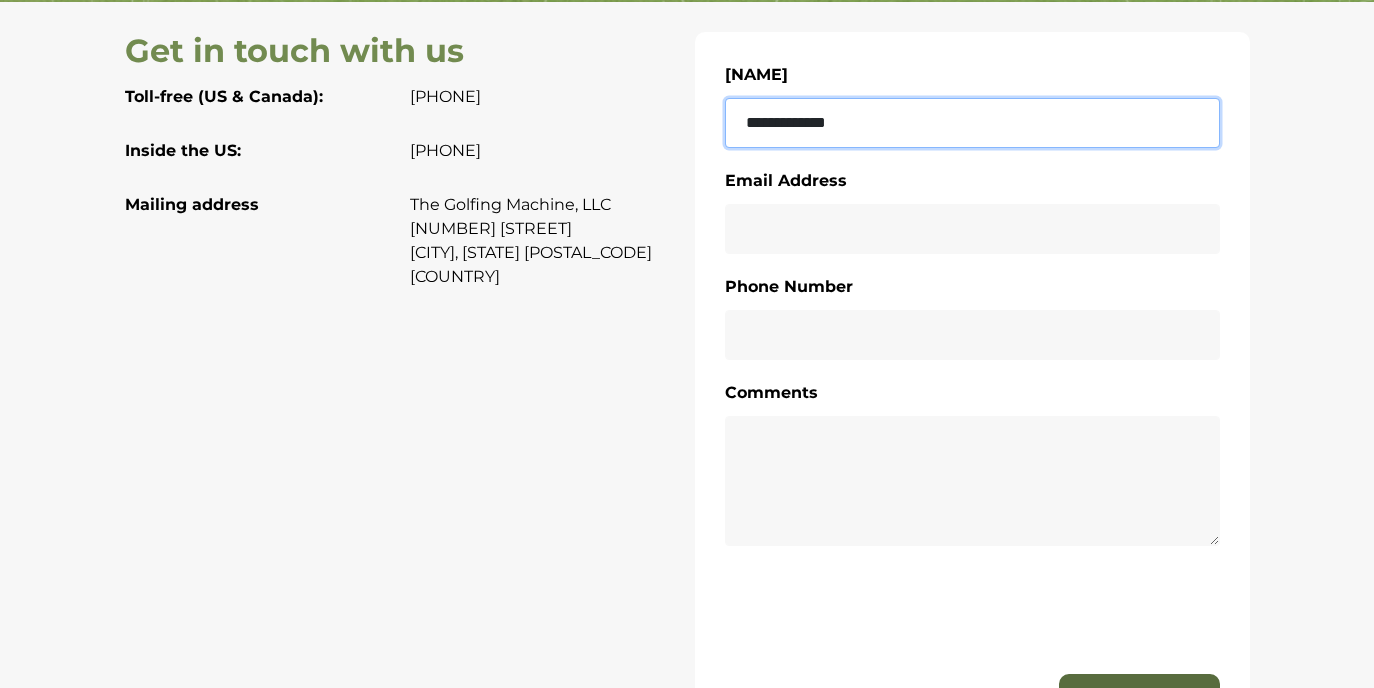 type on "**********" 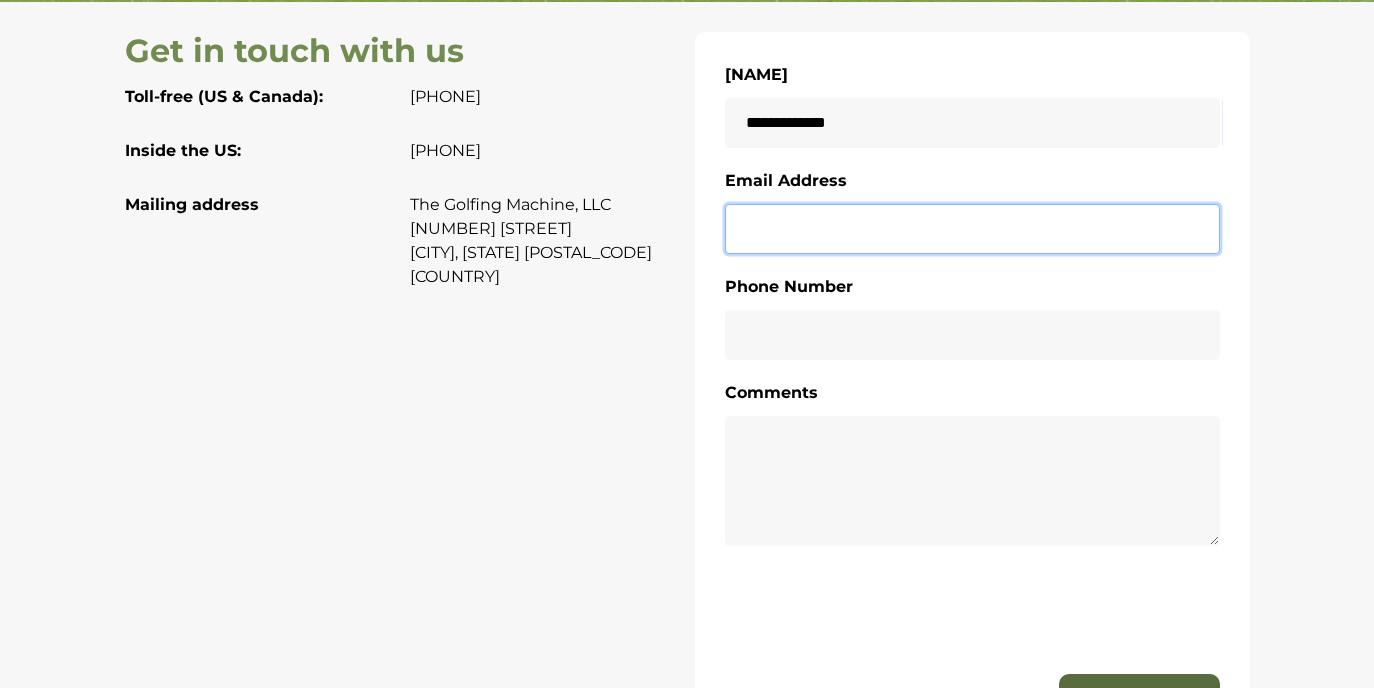 click on "Email Address" at bounding box center [972, 229] 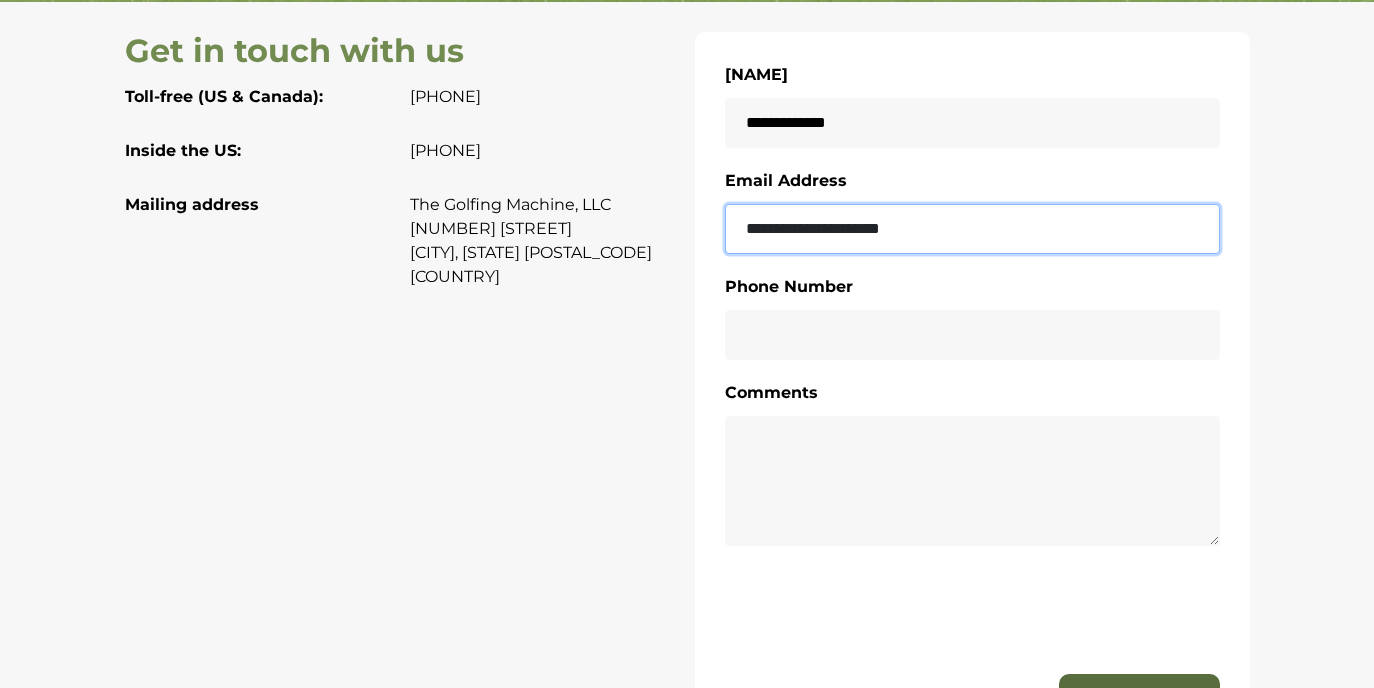 type on "**********" 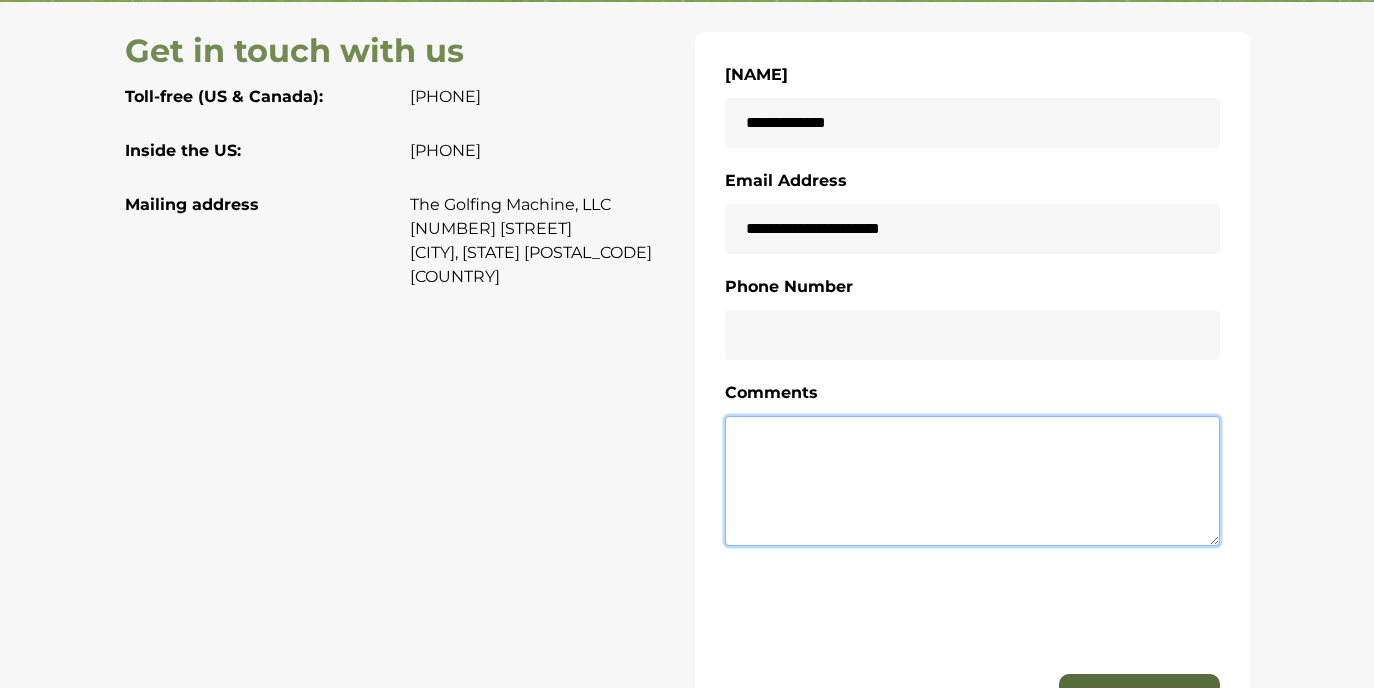 click at bounding box center (972, 481) 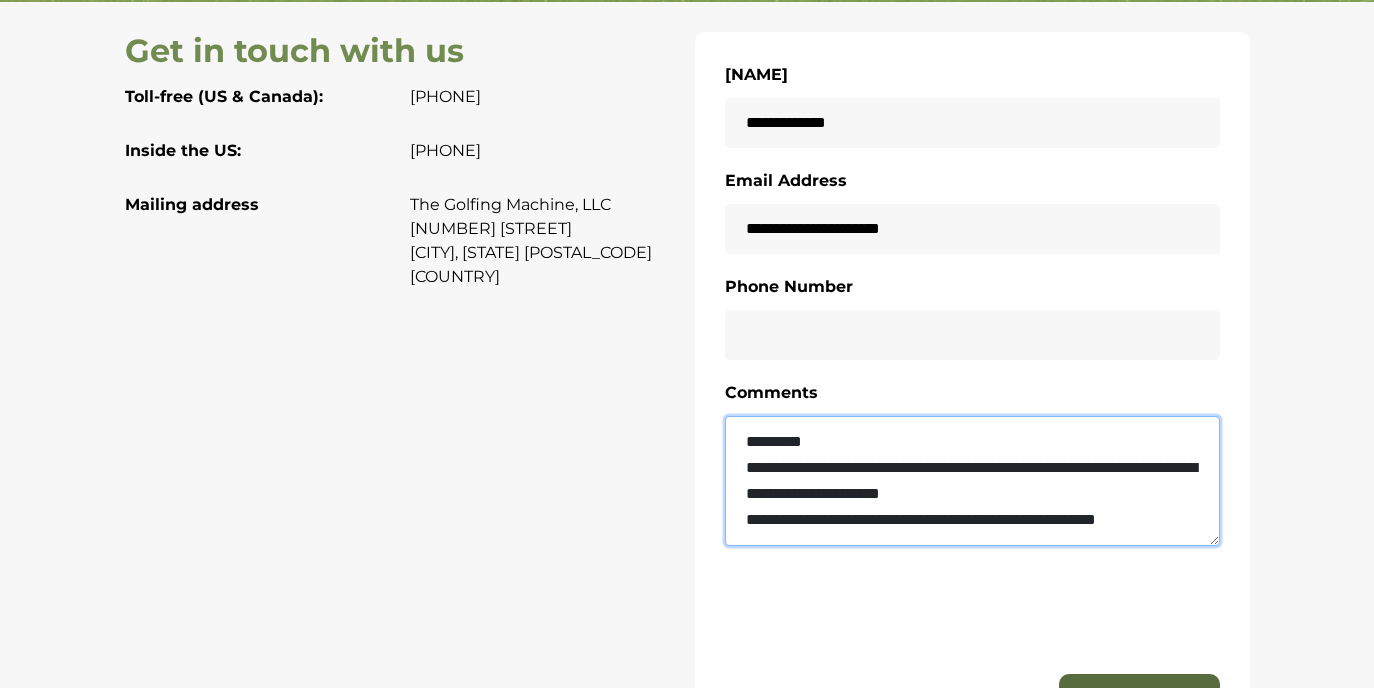 scroll, scrollTop: 11, scrollLeft: 0, axis: vertical 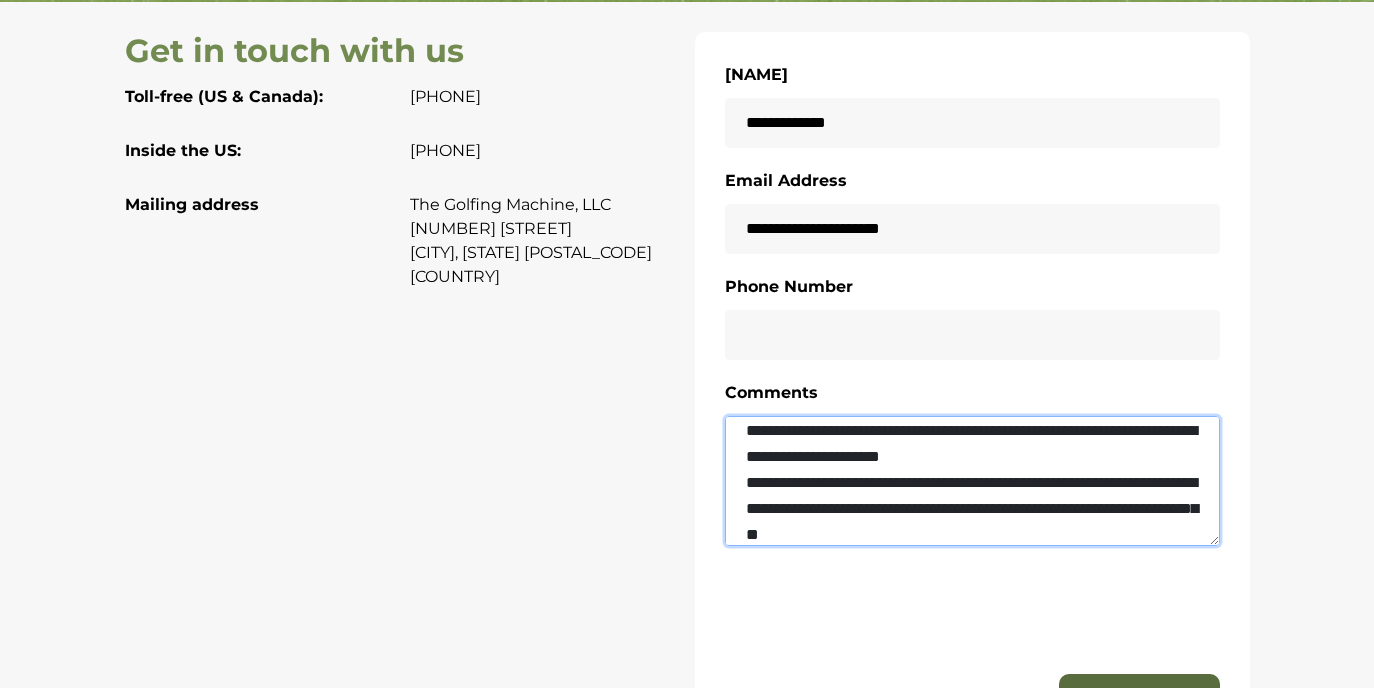 click on "**********" at bounding box center [972, 481] 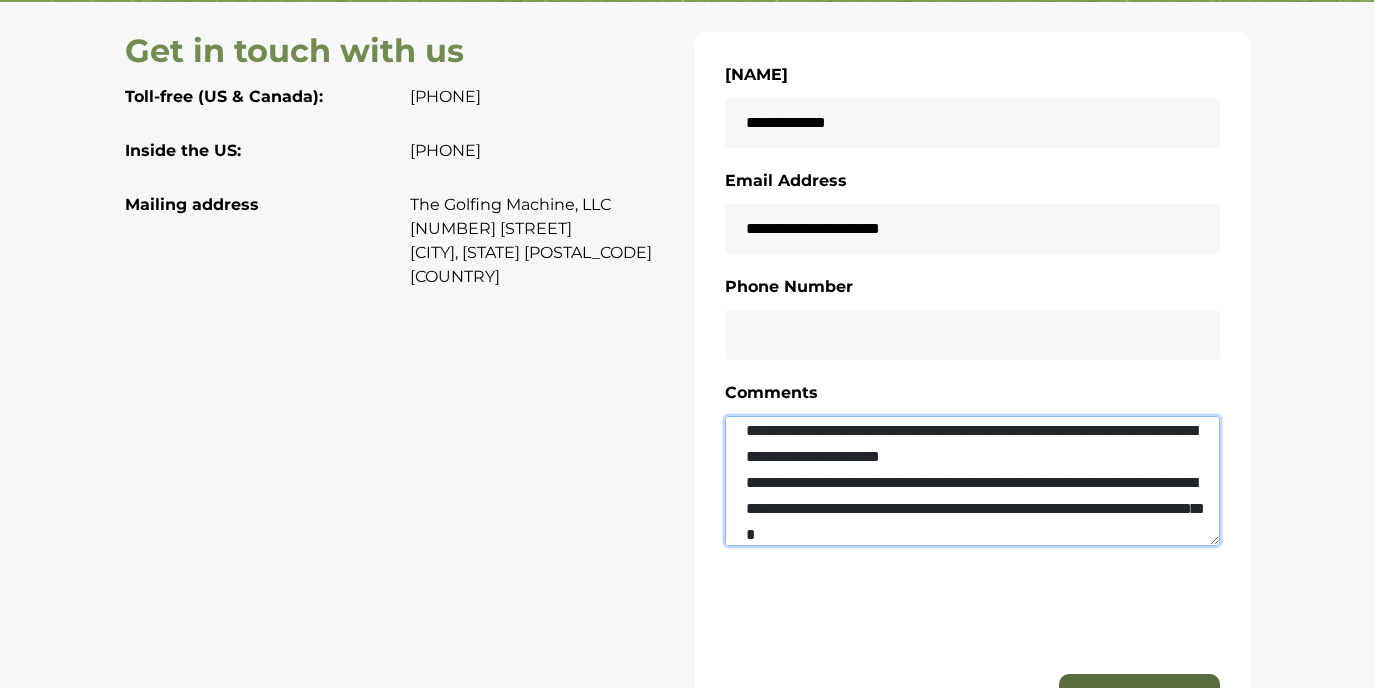 click on "**********" at bounding box center [972, 481] 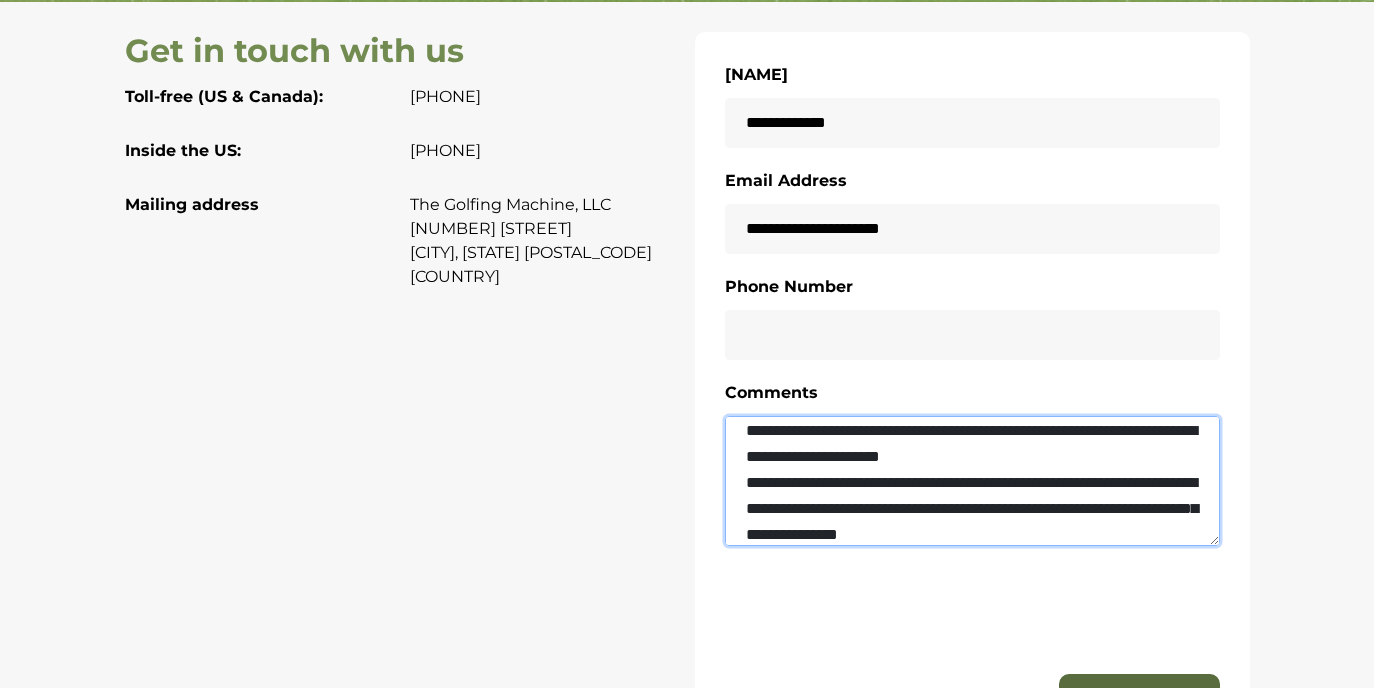 scroll, scrollTop: 63, scrollLeft: 0, axis: vertical 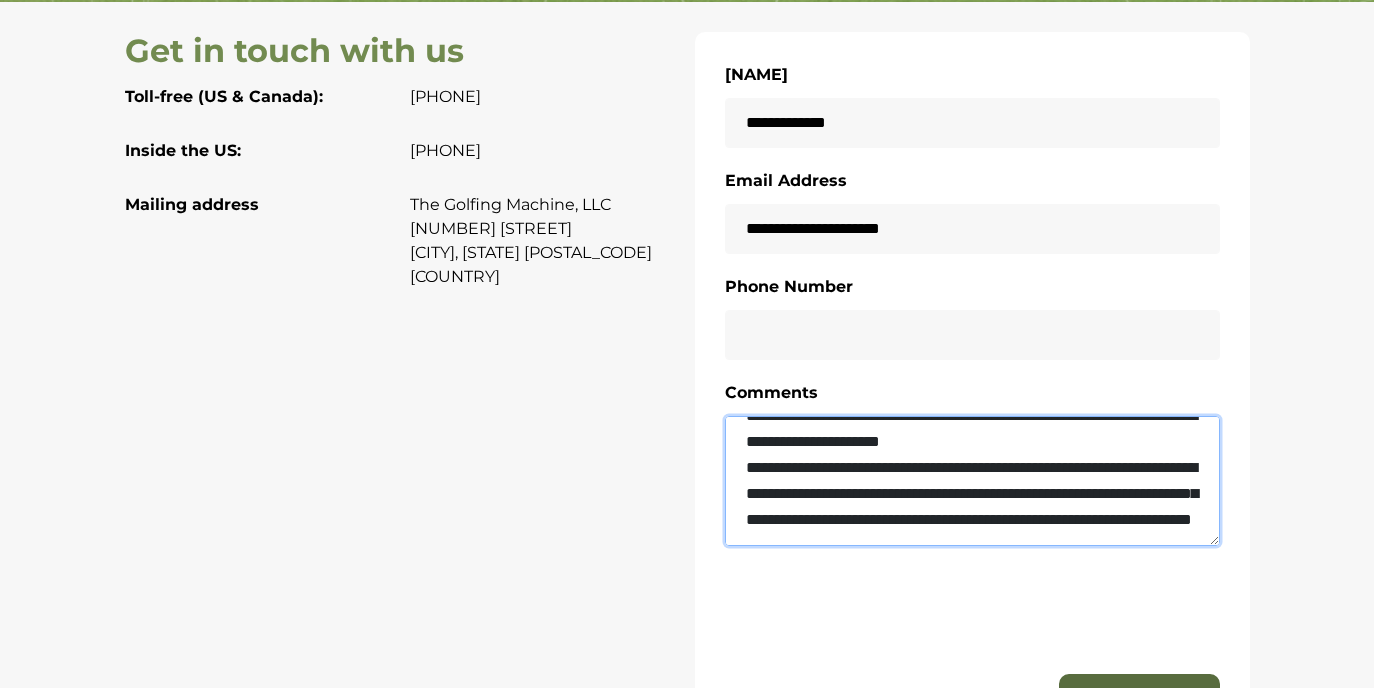 click on "**********" at bounding box center [972, 481] 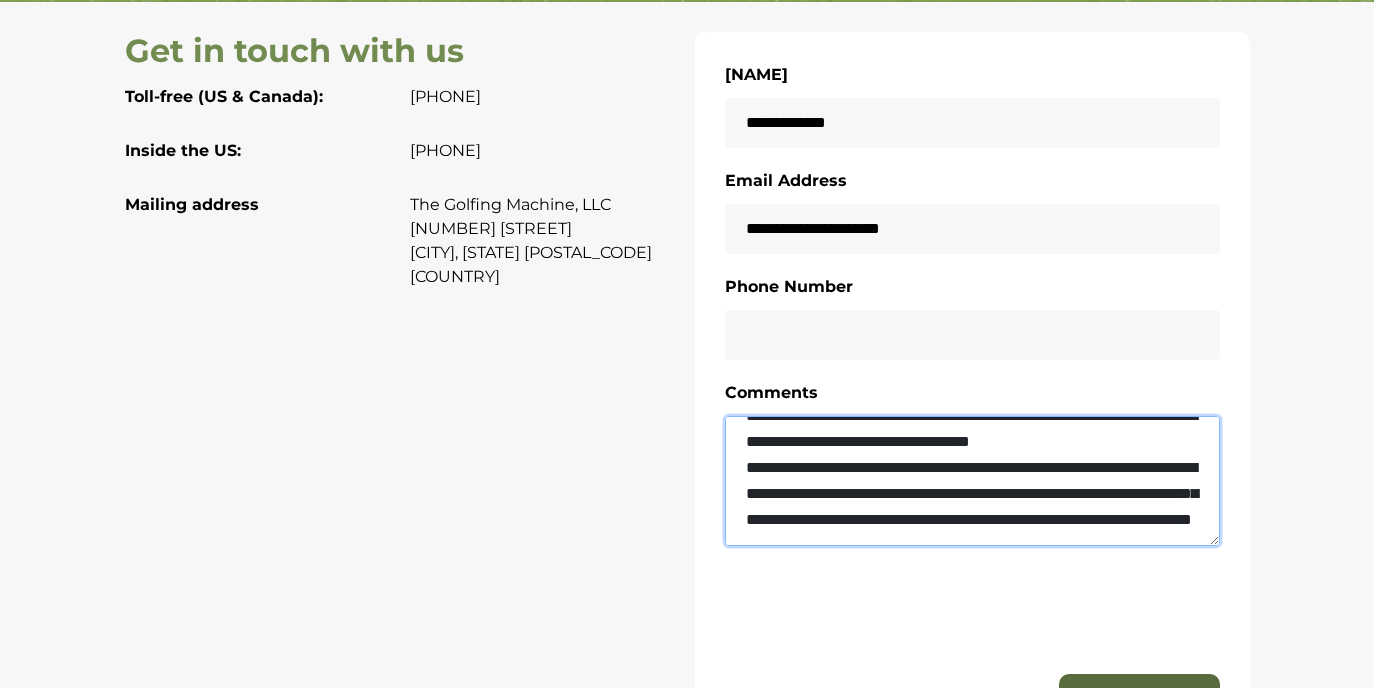 click on "**********" at bounding box center [972, 481] 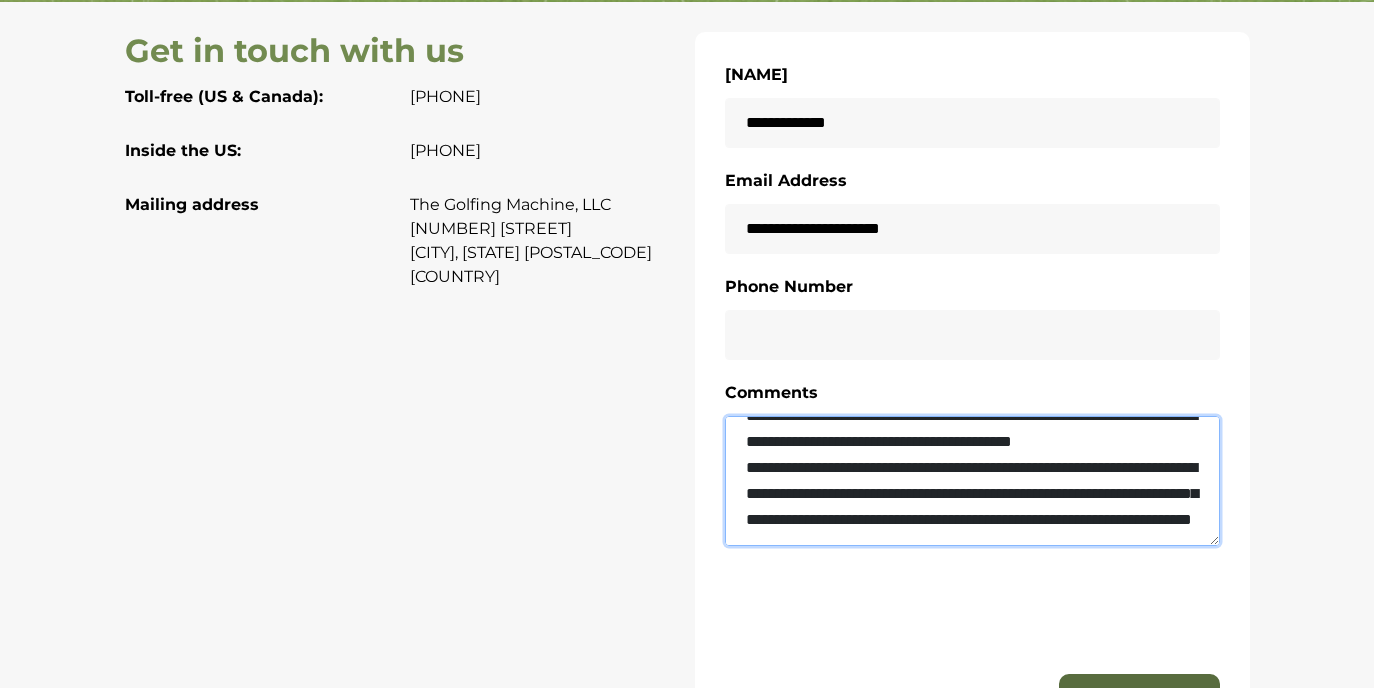 scroll, scrollTop: 104, scrollLeft: 0, axis: vertical 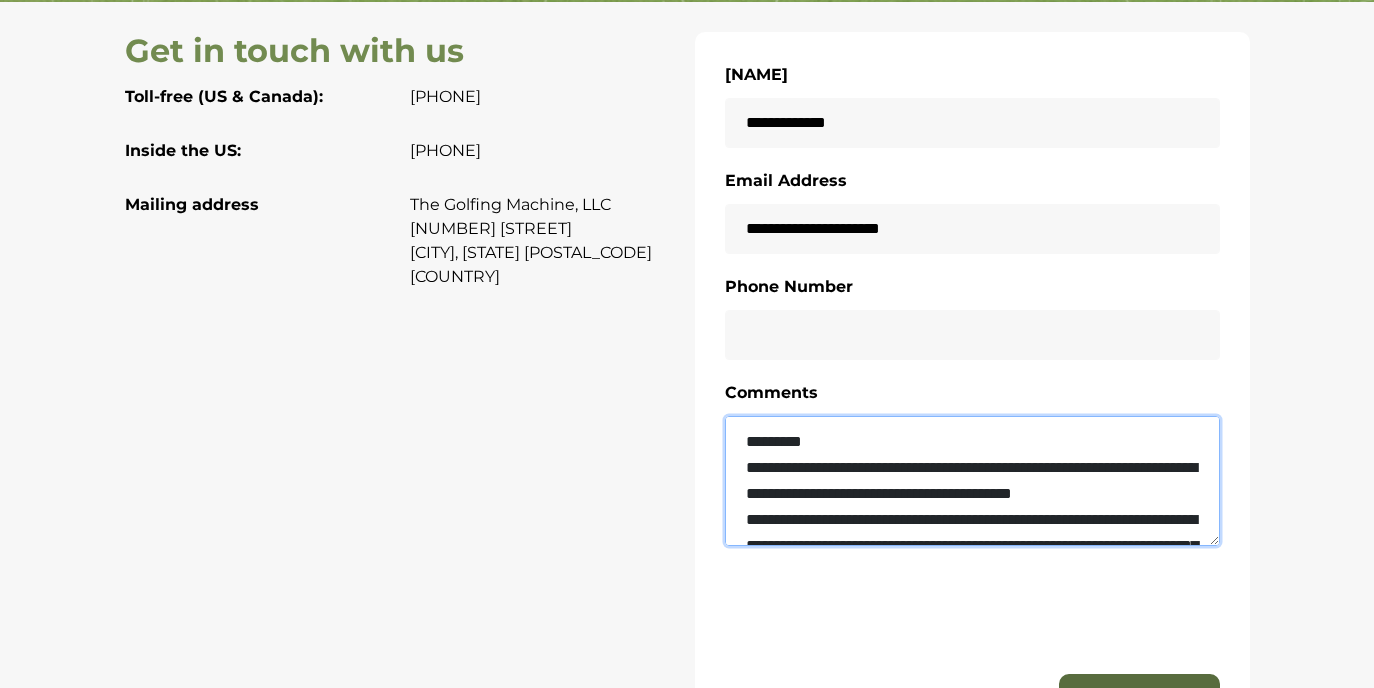 click on "**********" at bounding box center [972, 481] 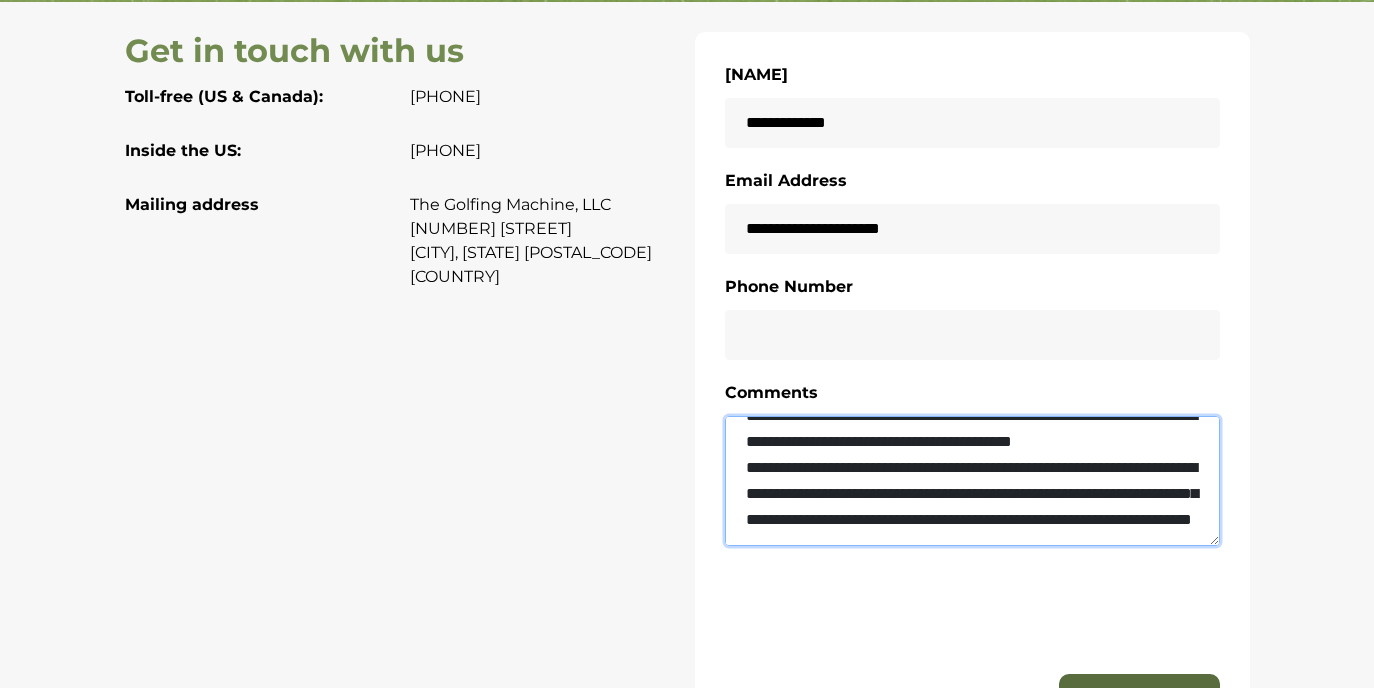 scroll, scrollTop: 104, scrollLeft: 0, axis: vertical 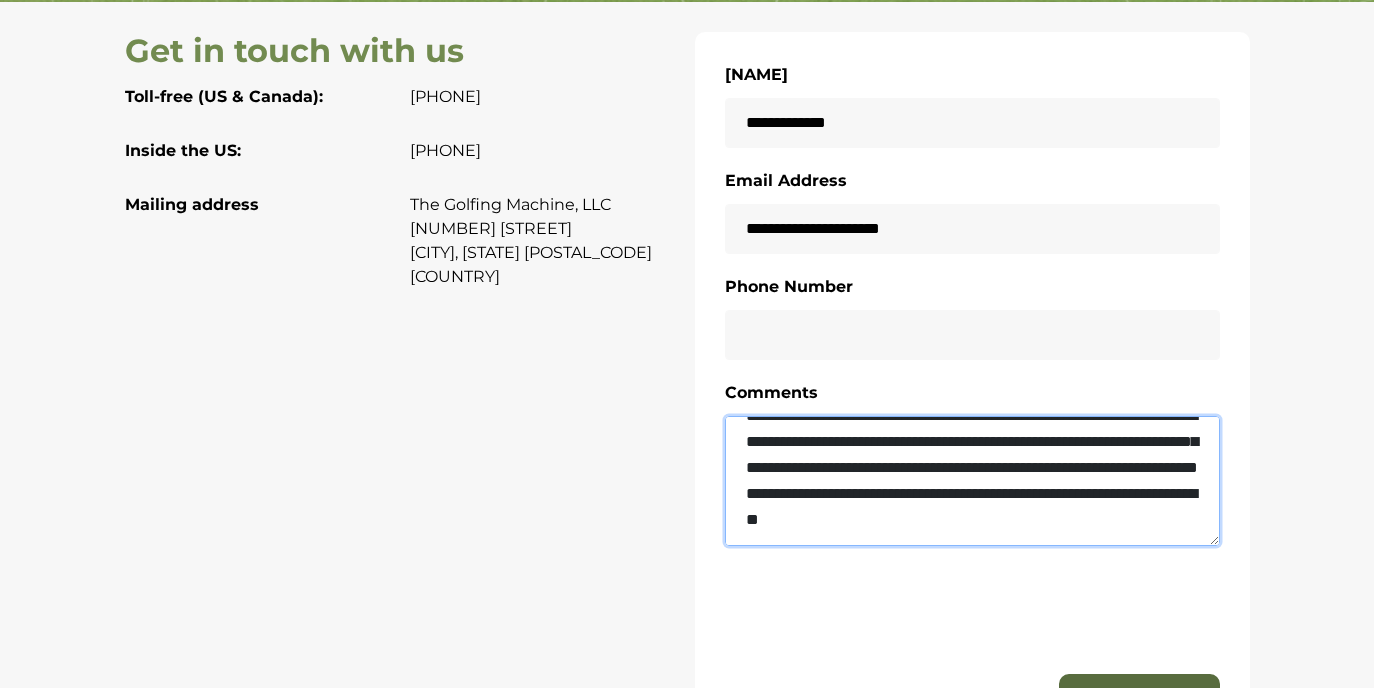 click on "**********" at bounding box center (972, 481) 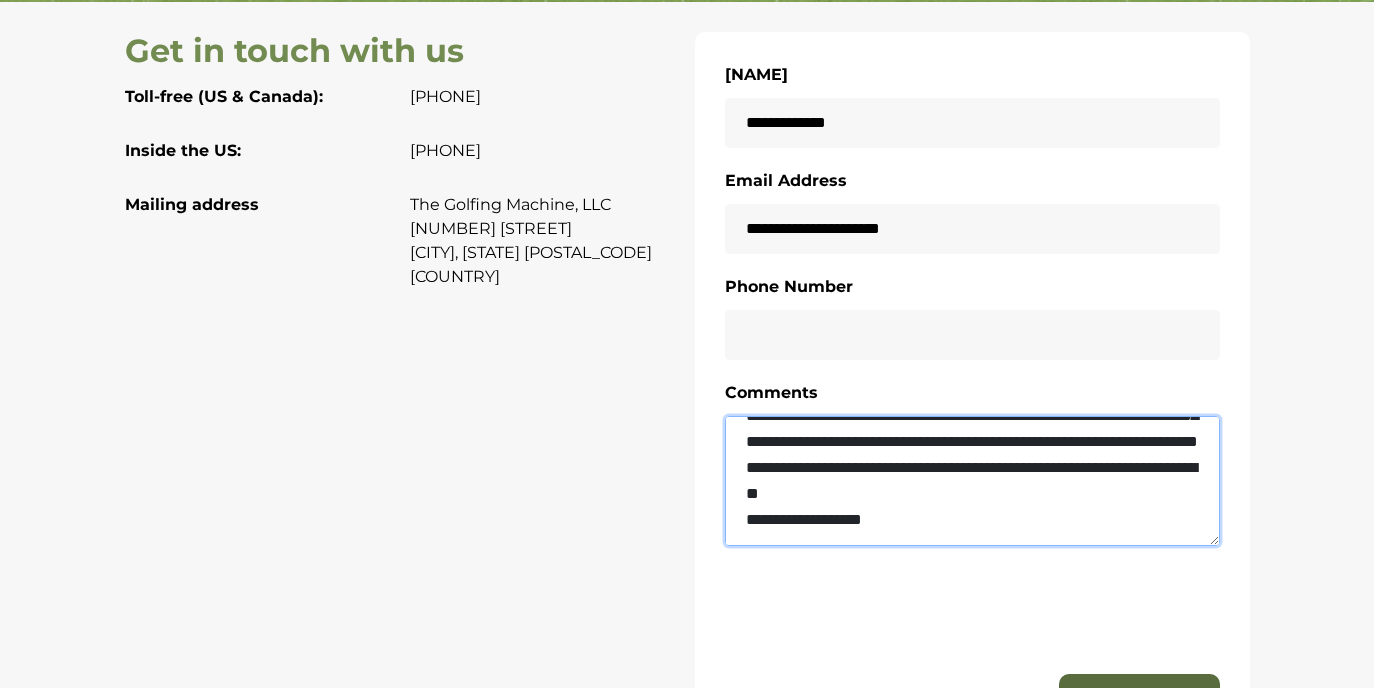 scroll, scrollTop: 208, scrollLeft: 0, axis: vertical 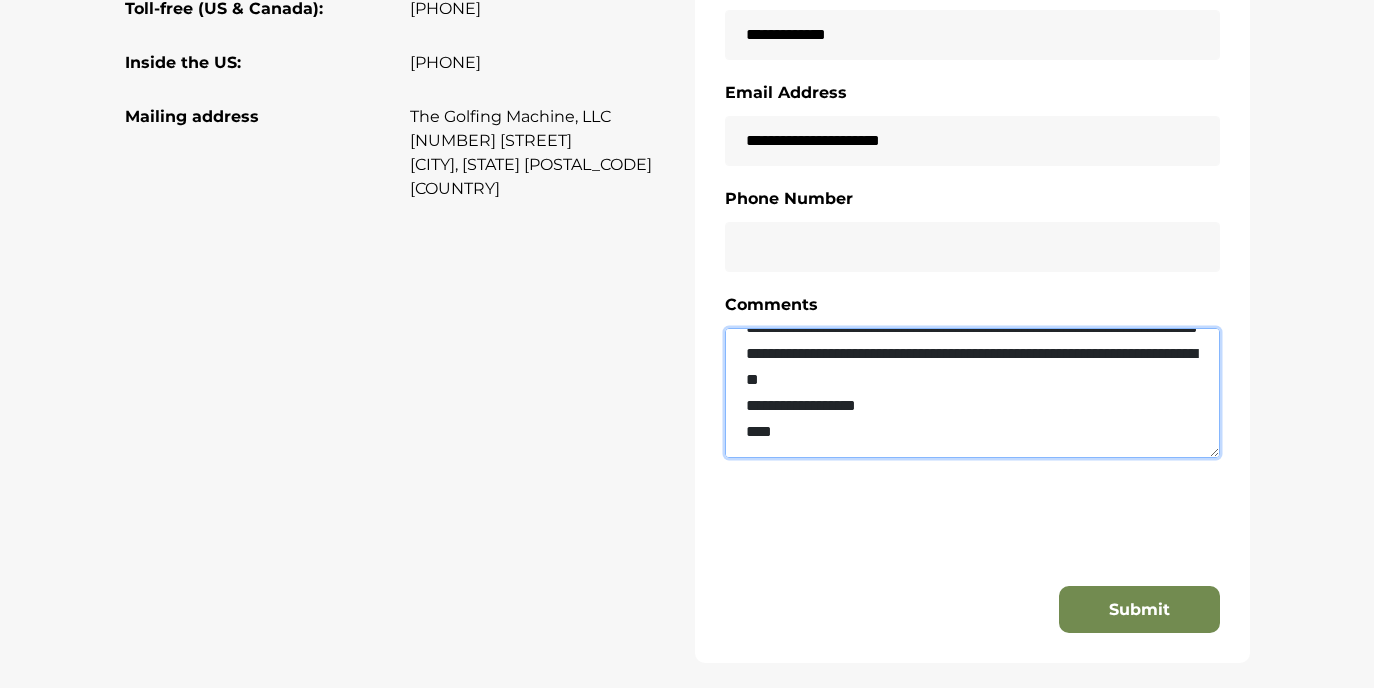 type on "**********" 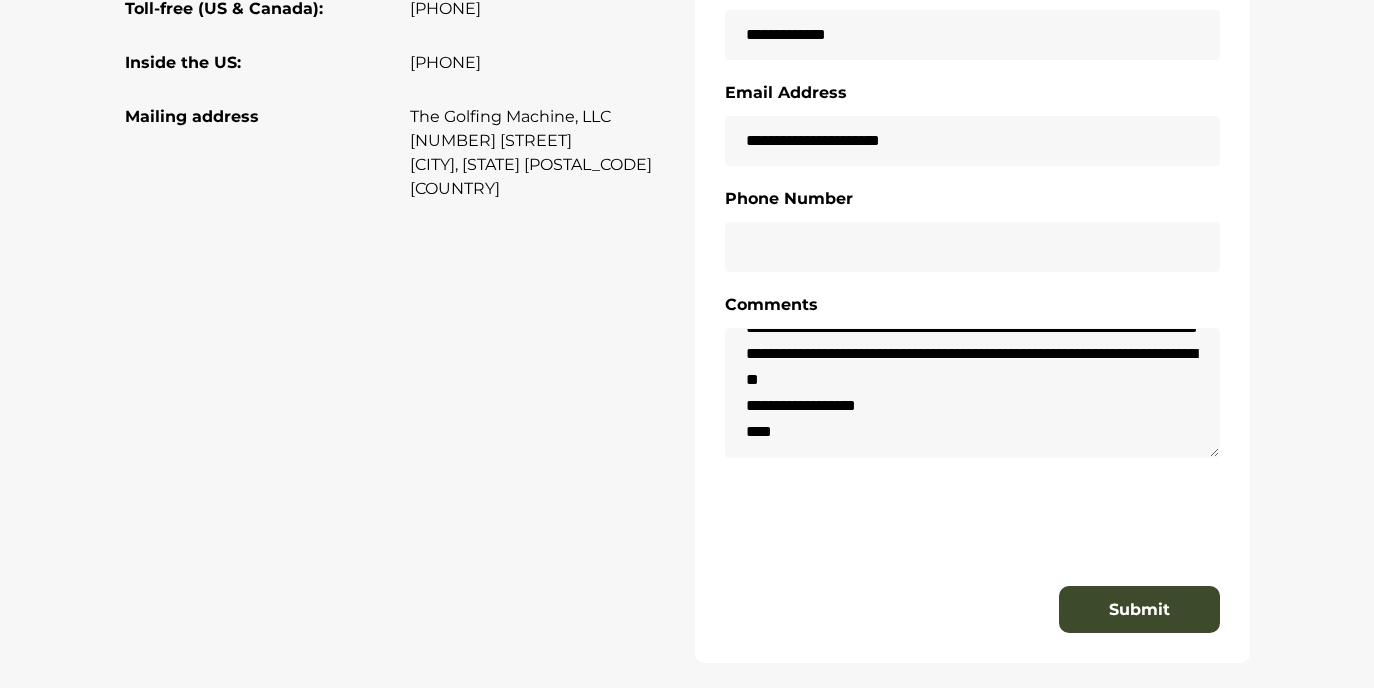click on "Submit" at bounding box center (1139, 610) 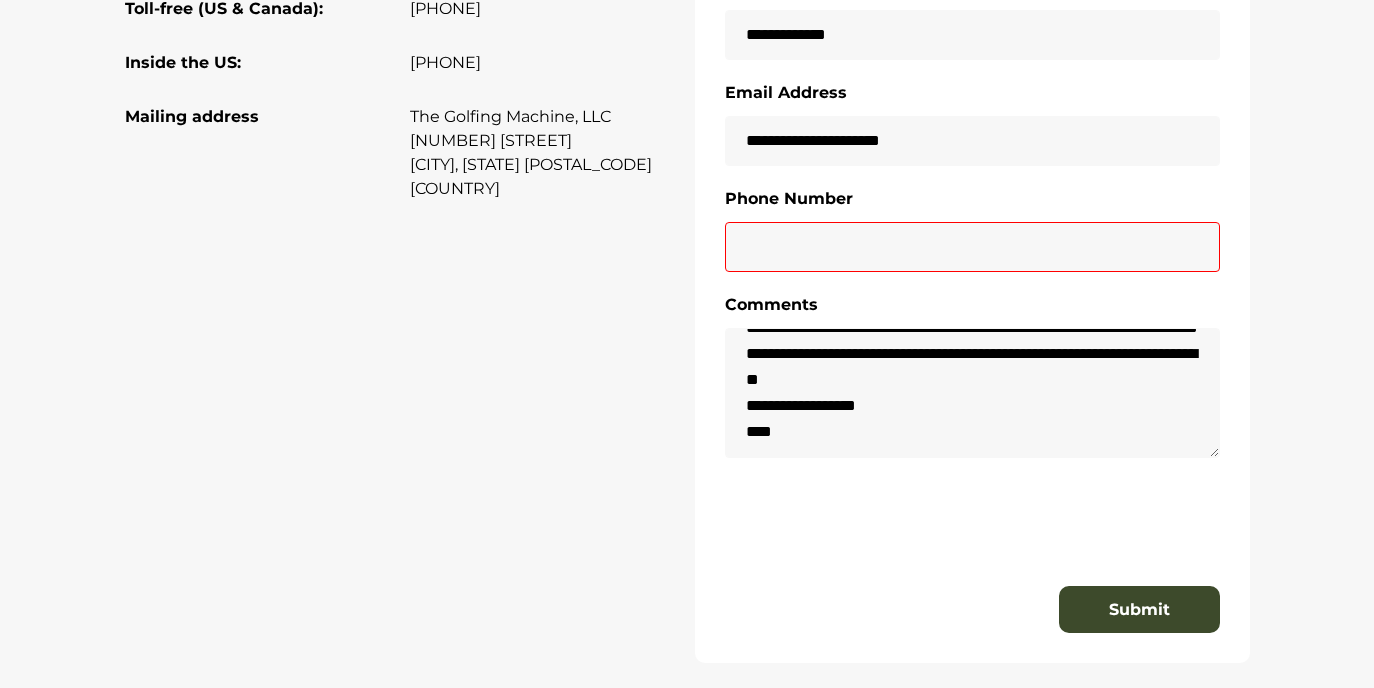 scroll, scrollTop: 515, scrollLeft: 0, axis: vertical 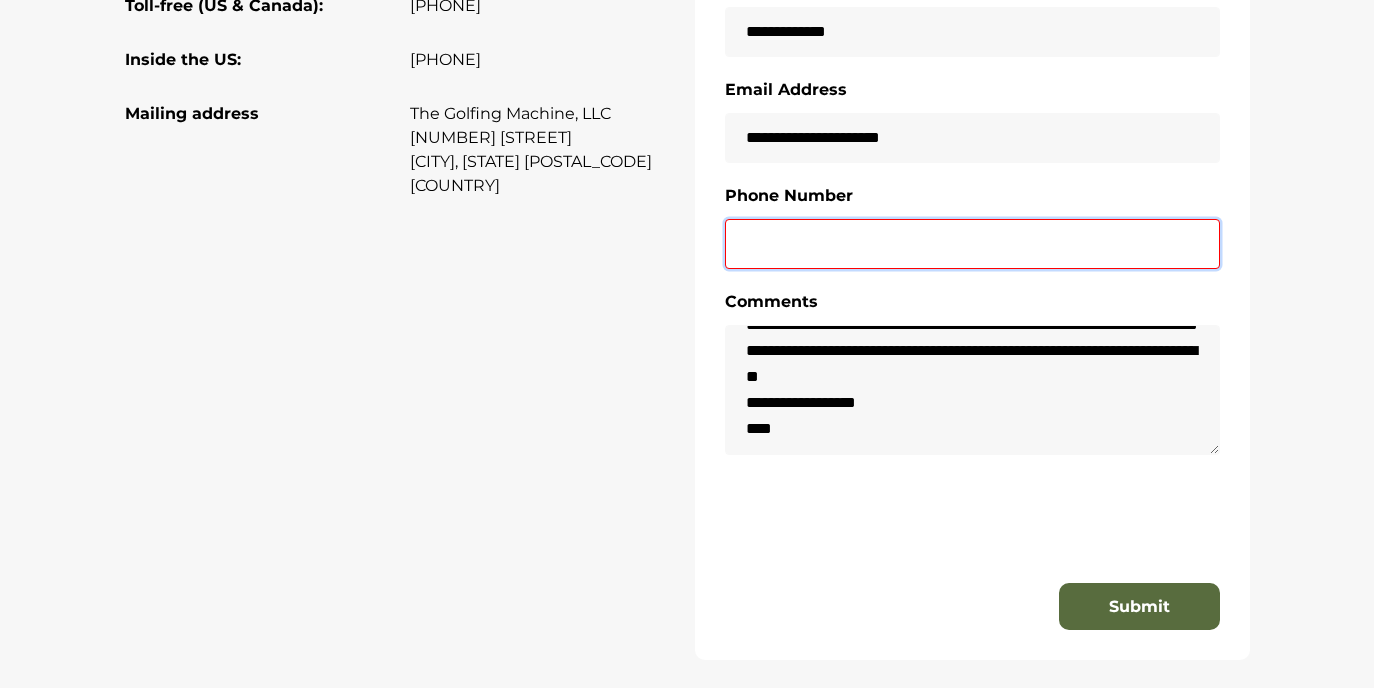 click at bounding box center (972, 244) 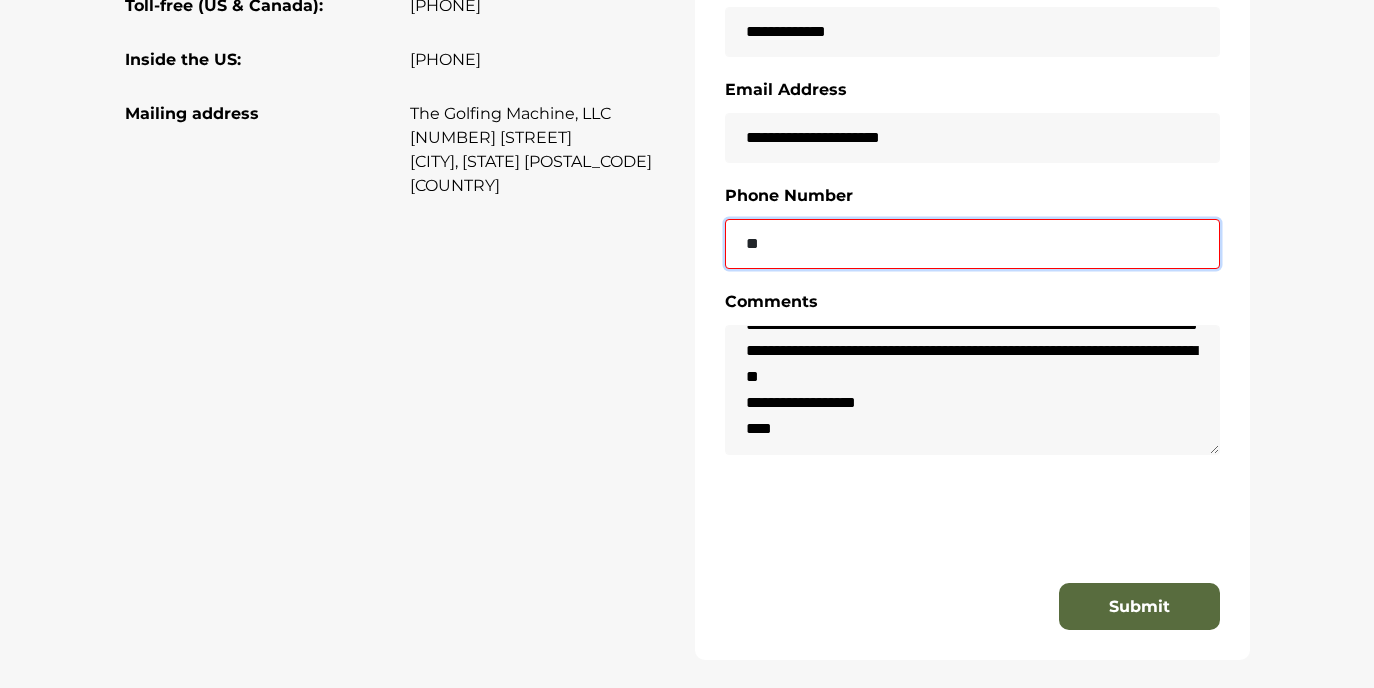 type on "*" 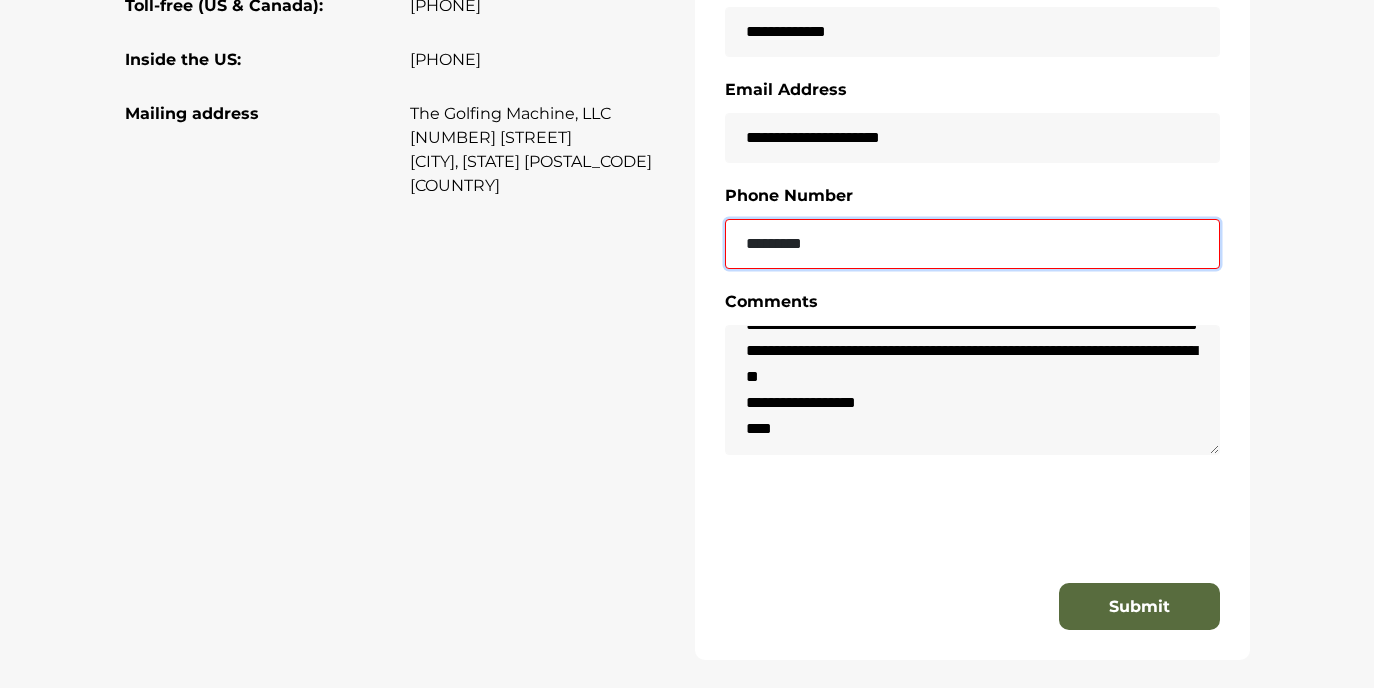 click on "*********" at bounding box center (972, 244) 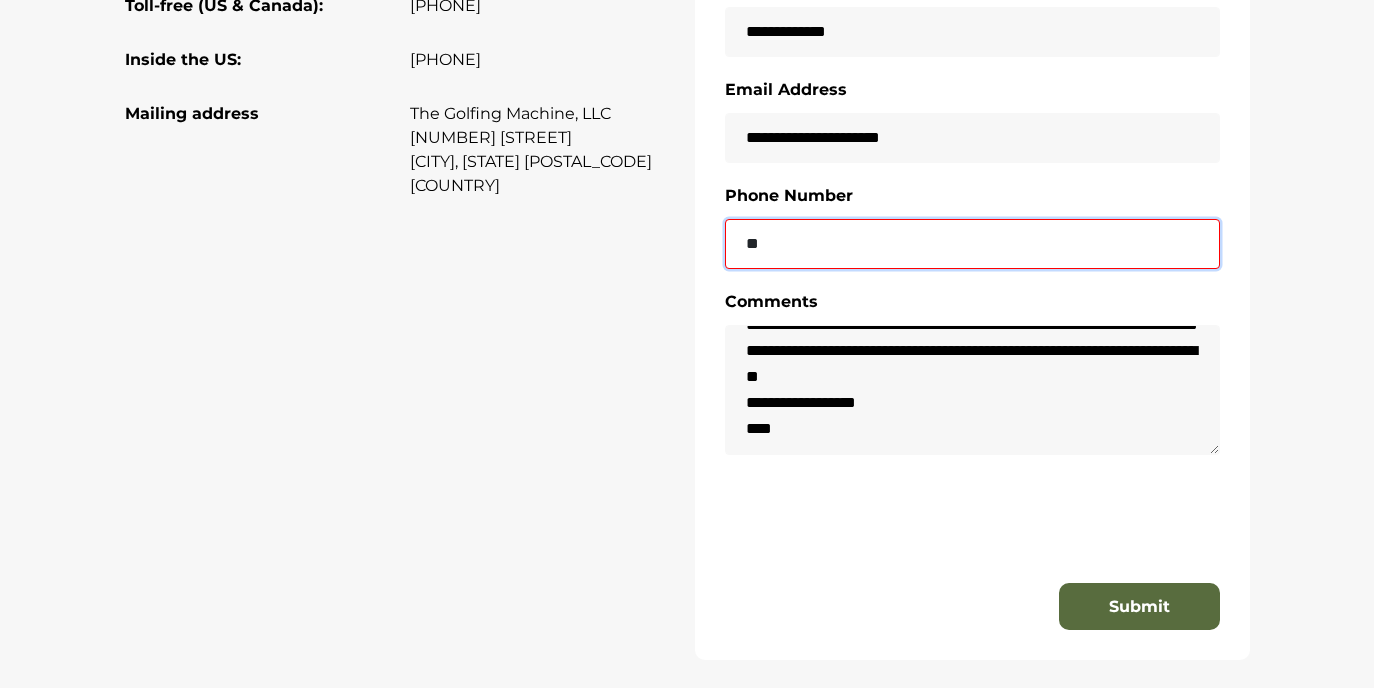 type on "*" 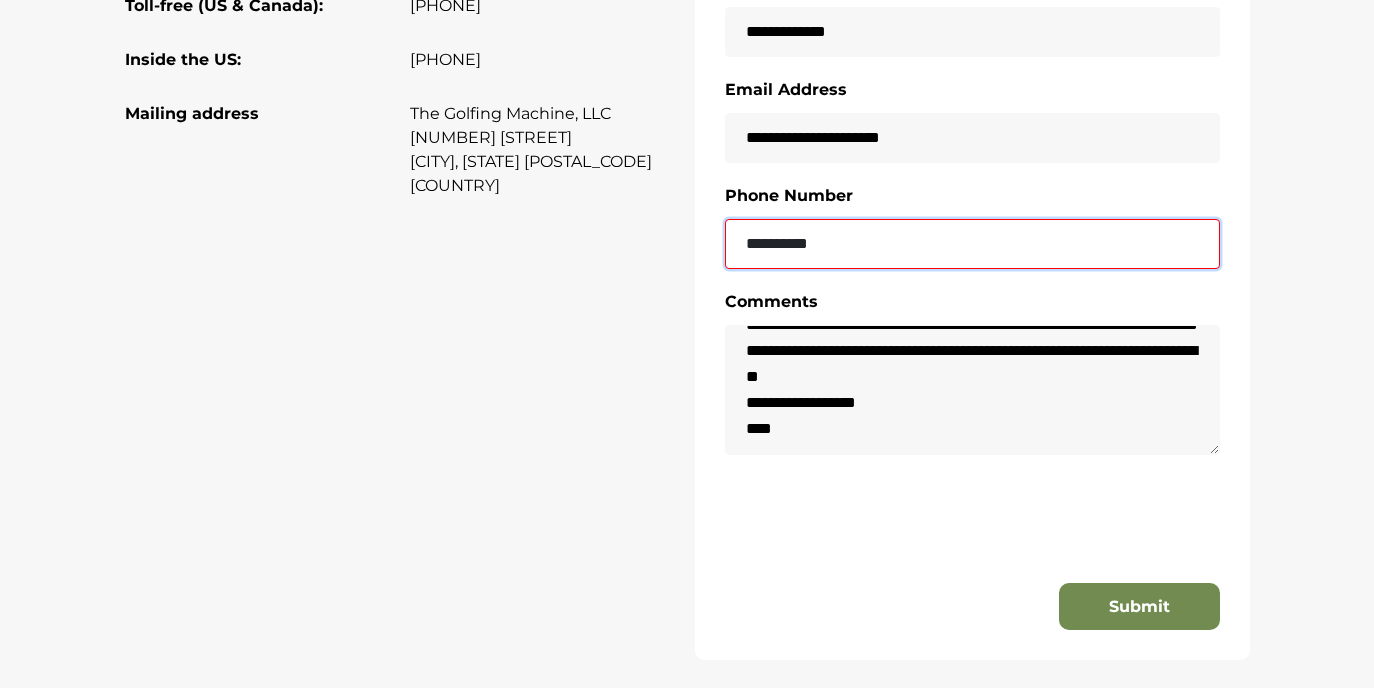 type on "**********" 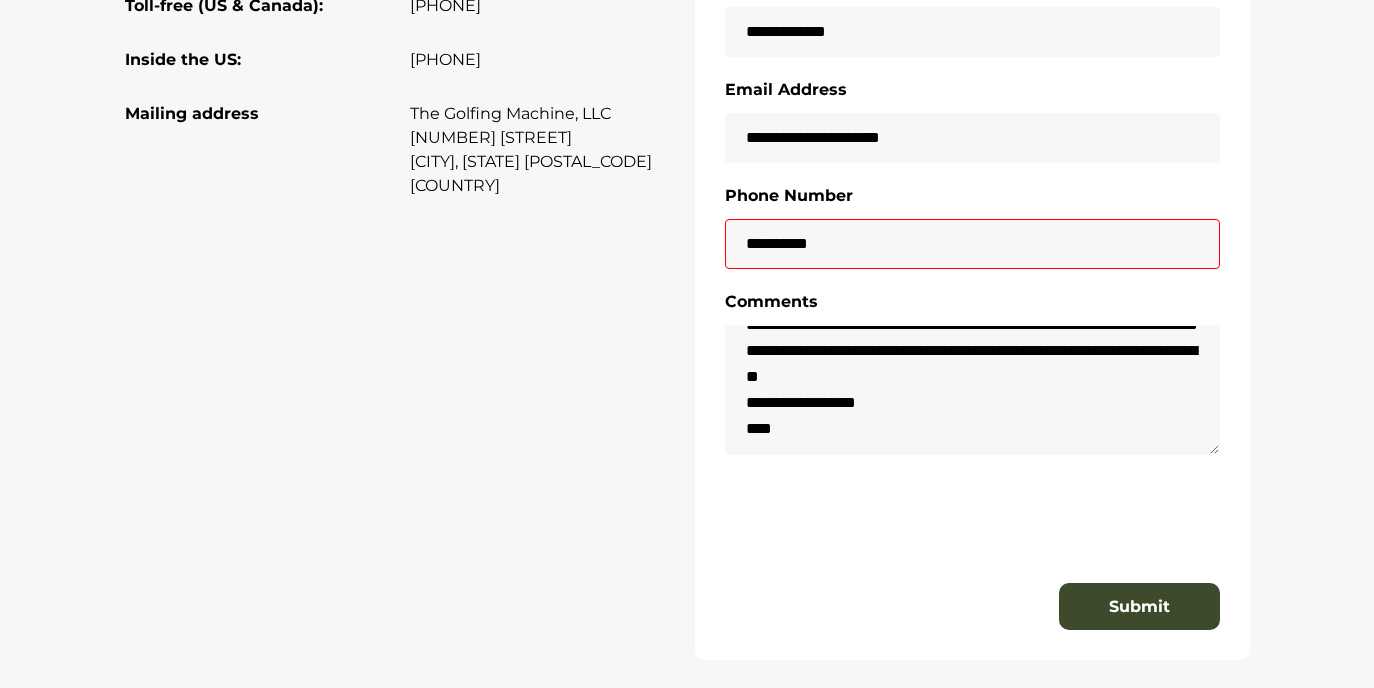 click on "Submit" at bounding box center [1139, 607] 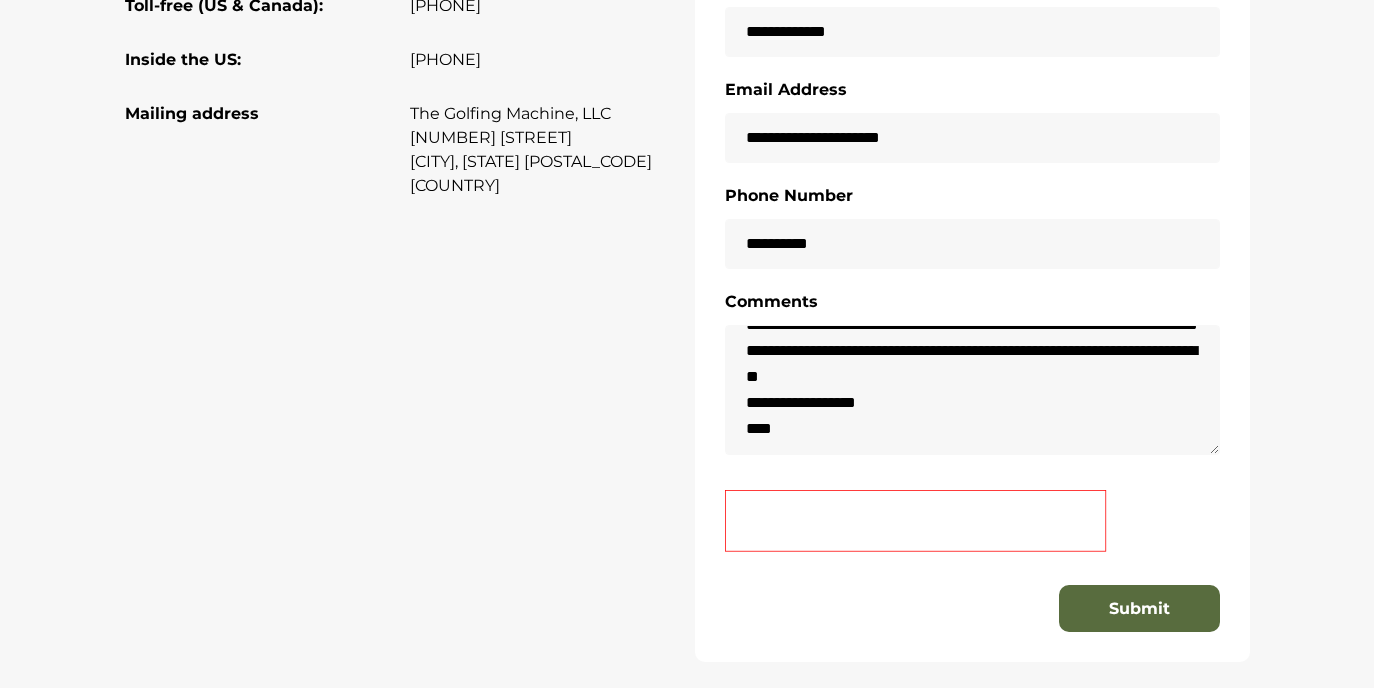 click at bounding box center [915, 521] 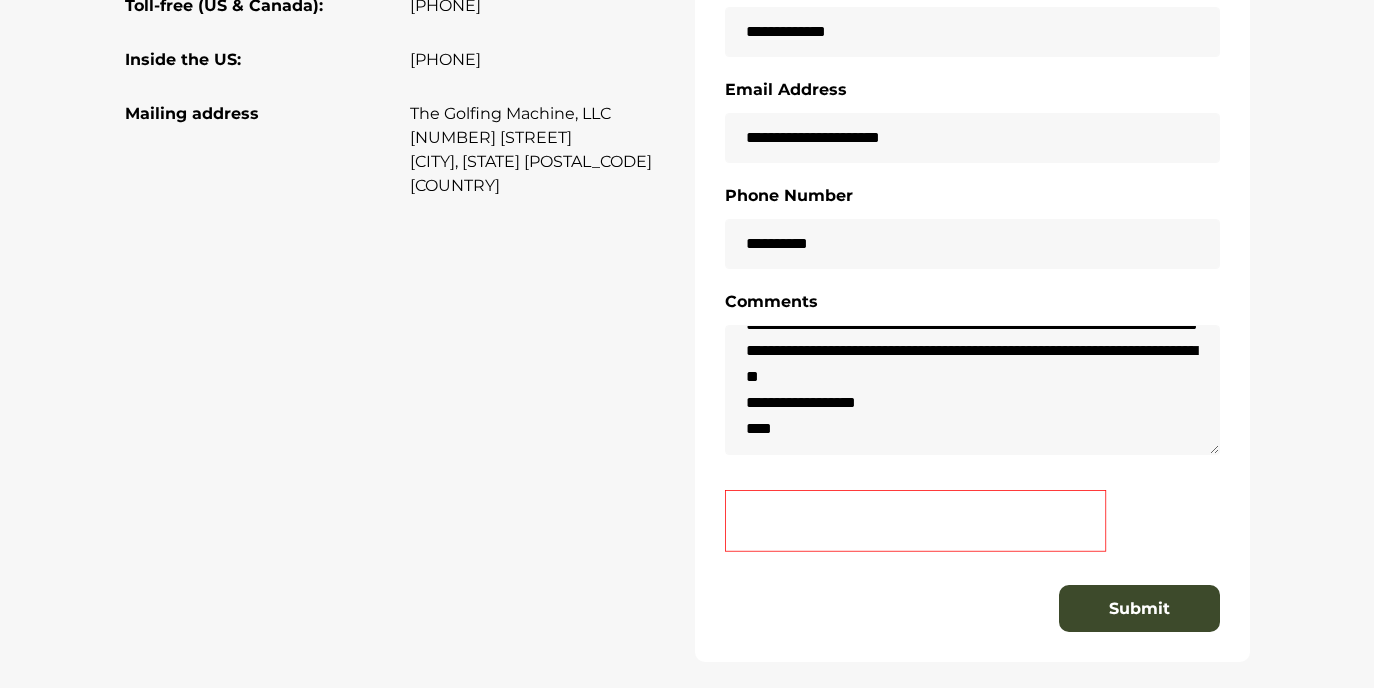 click on "Submit" at bounding box center [1139, 609] 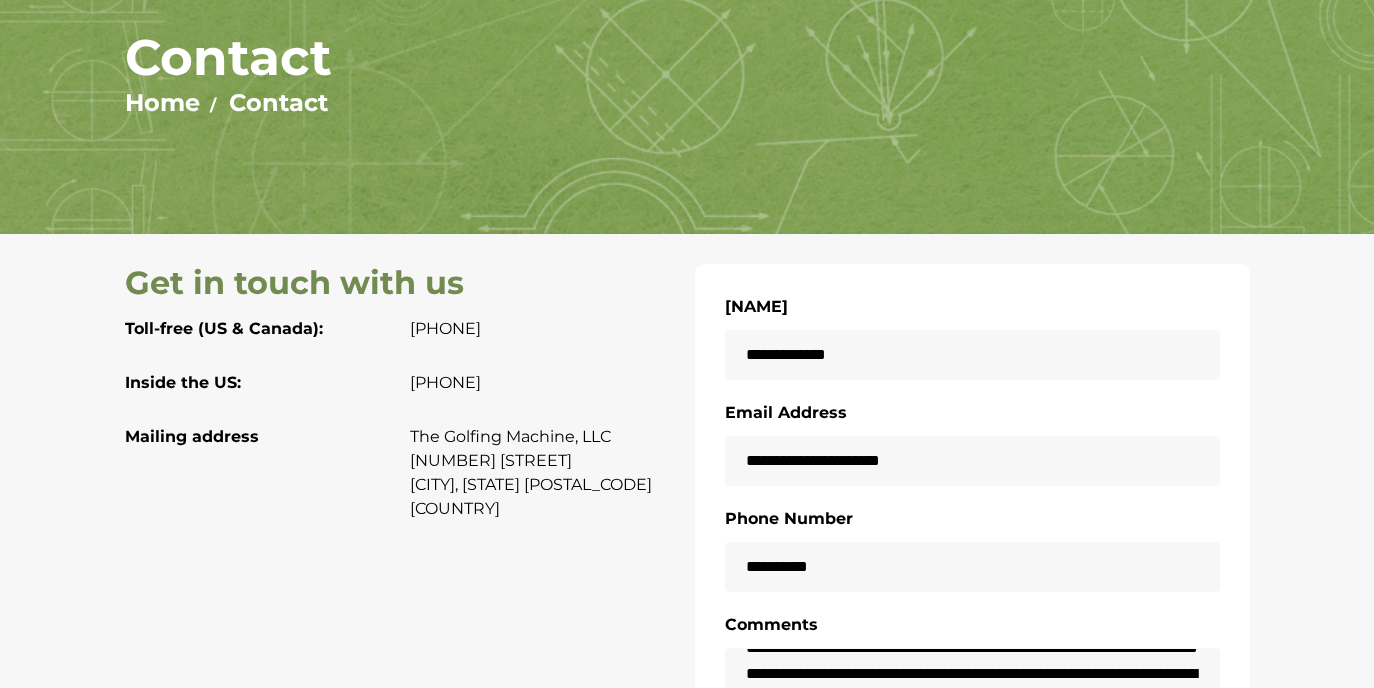 scroll, scrollTop: 191, scrollLeft: 0, axis: vertical 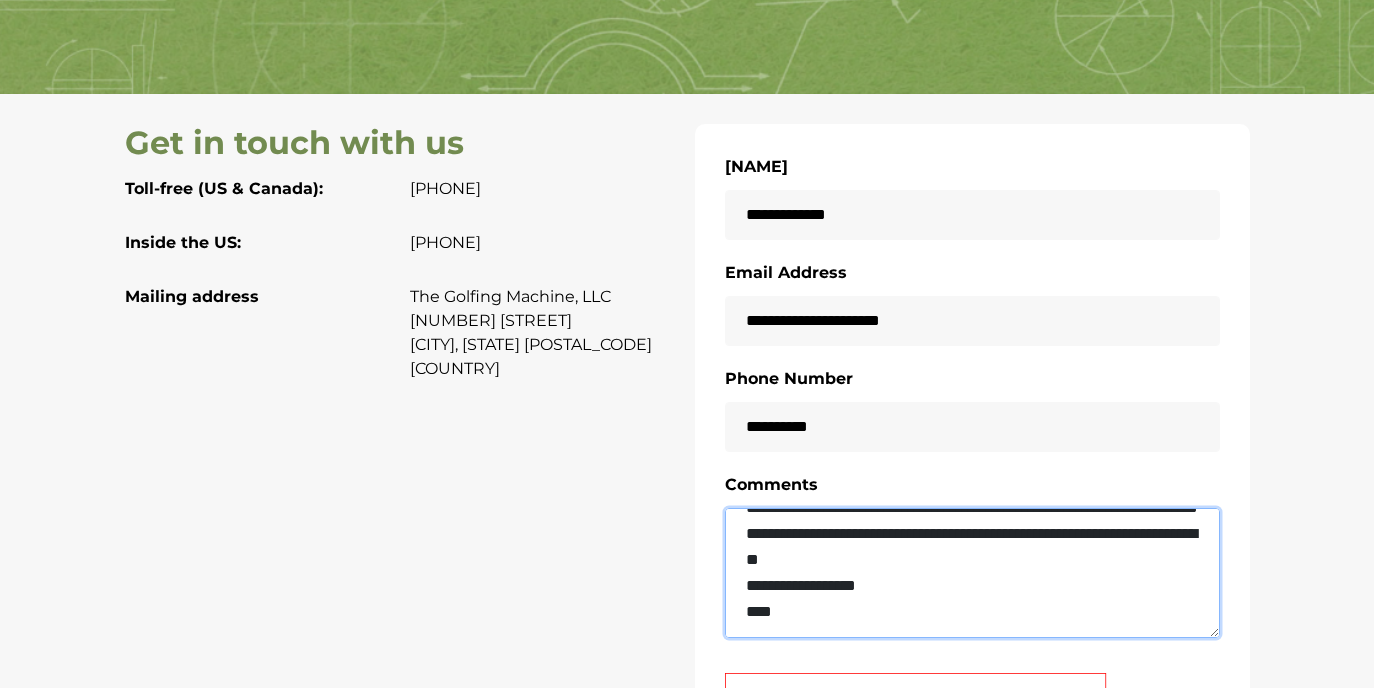 drag, startPoint x: 751, startPoint y: 539, endPoint x: 828, endPoint y: 645, distance: 131.01526 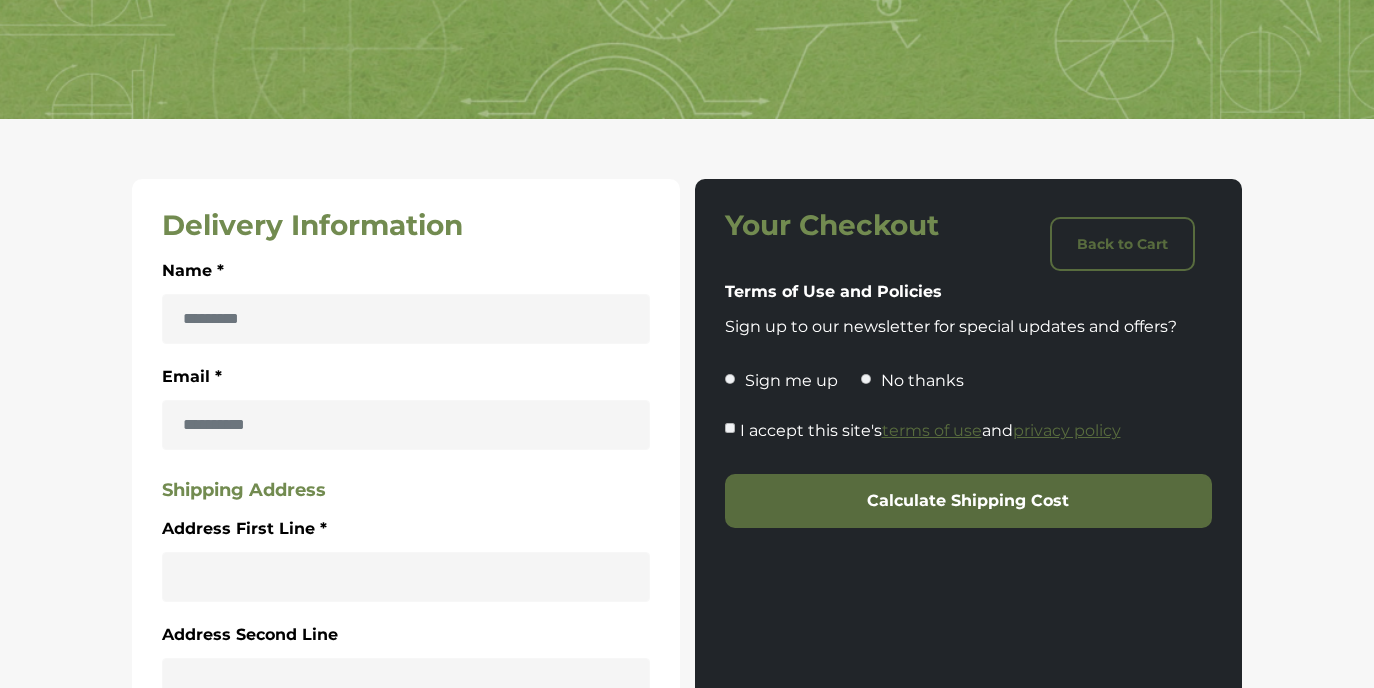 scroll, scrollTop: 313, scrollLeft: 0, axis: vertical 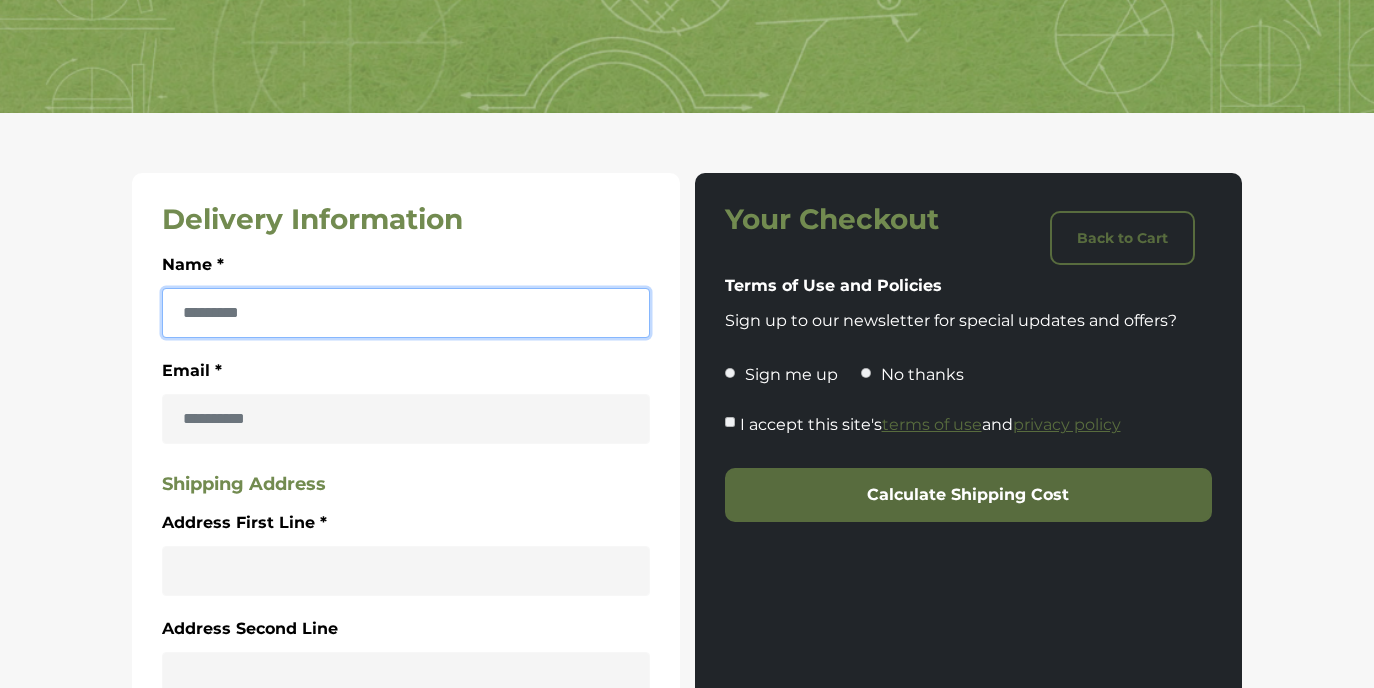 click on "Name *" at bounding box center [406, 313] 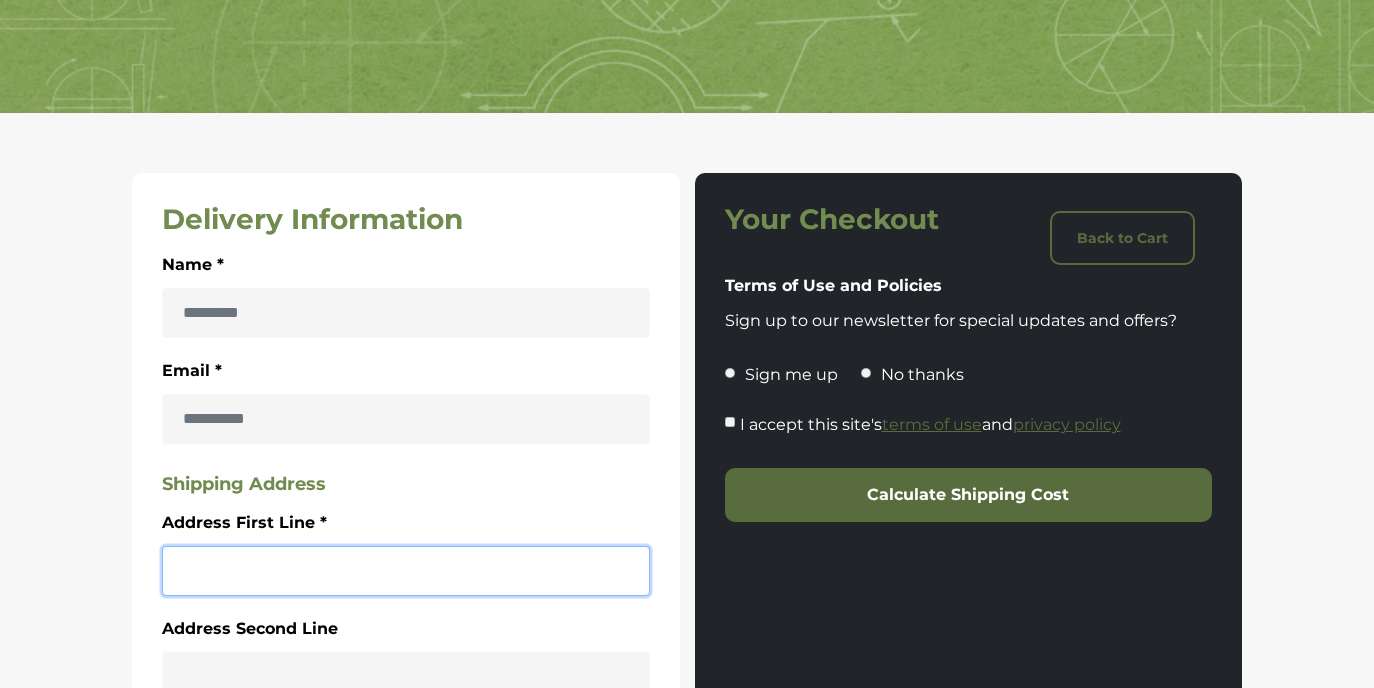 click on "Address First Line *" at bounding box center [406, 571] 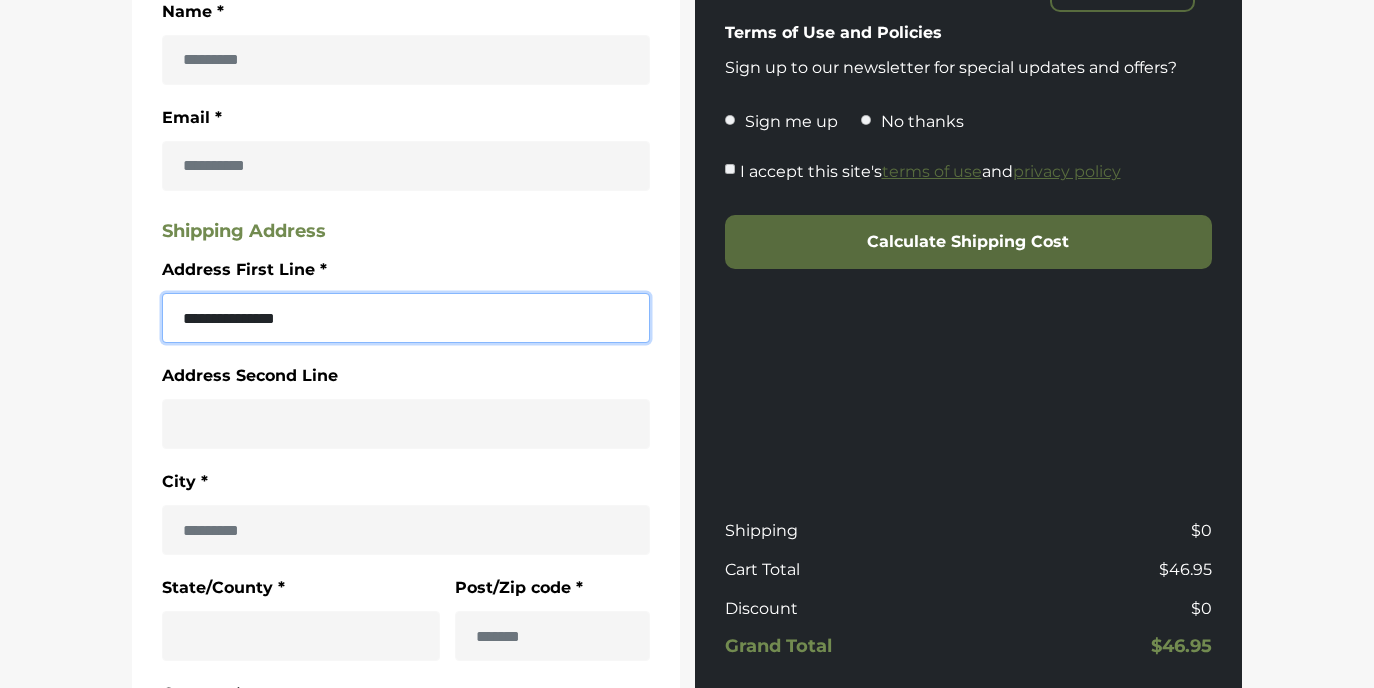 scroll, scrollTop: 573, scrollLeft: 0, axis: vertical 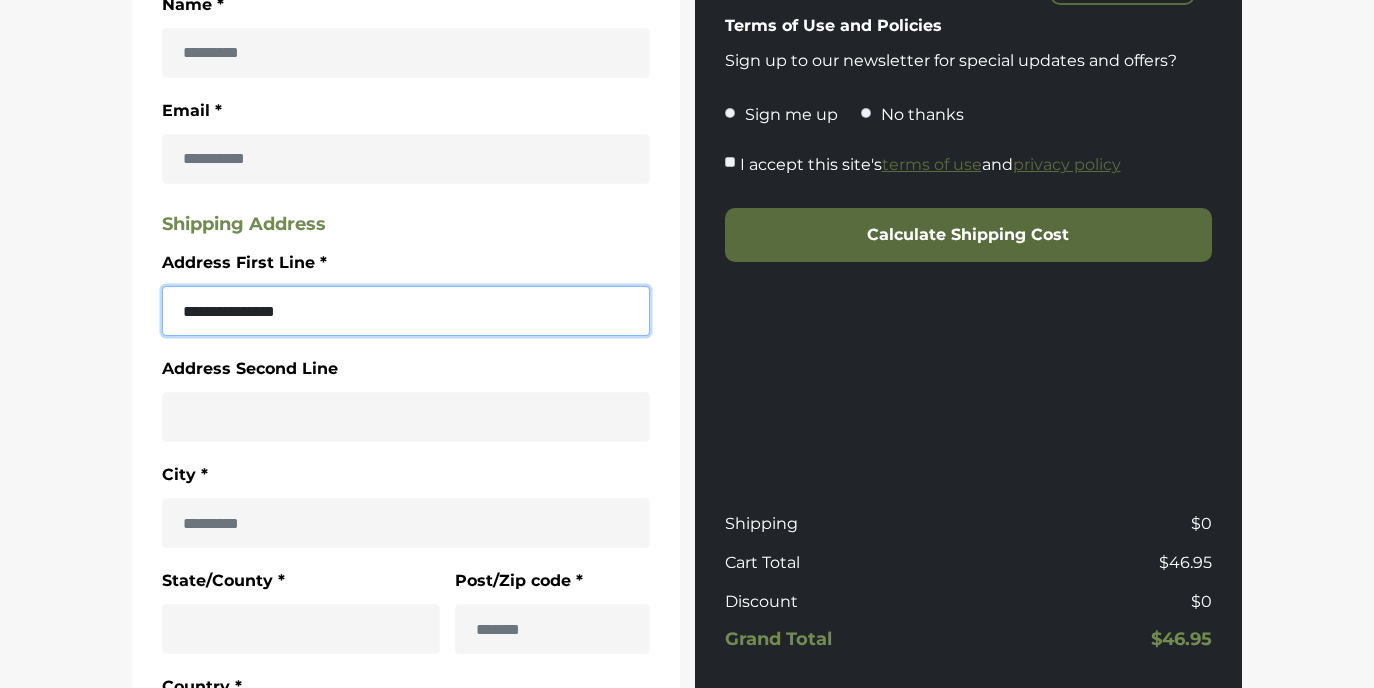 type on "**********" 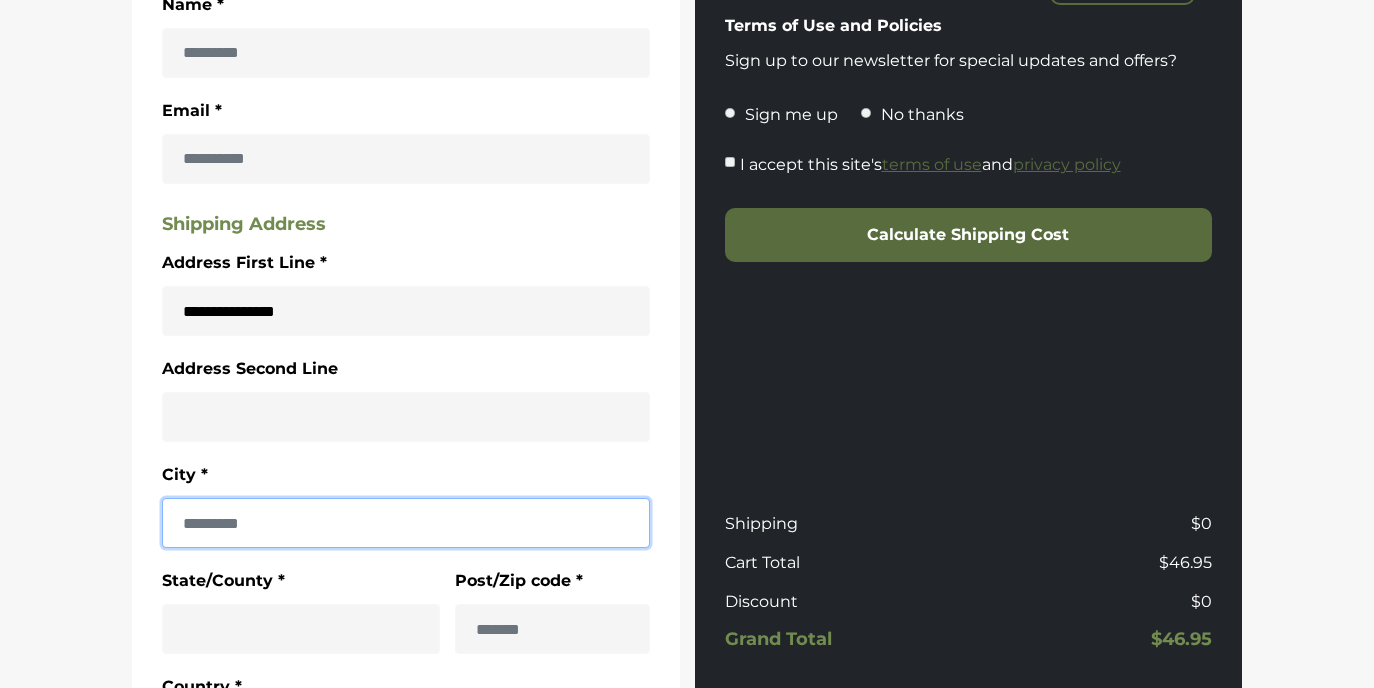 click on "City *" at bounding box center (406, 523) 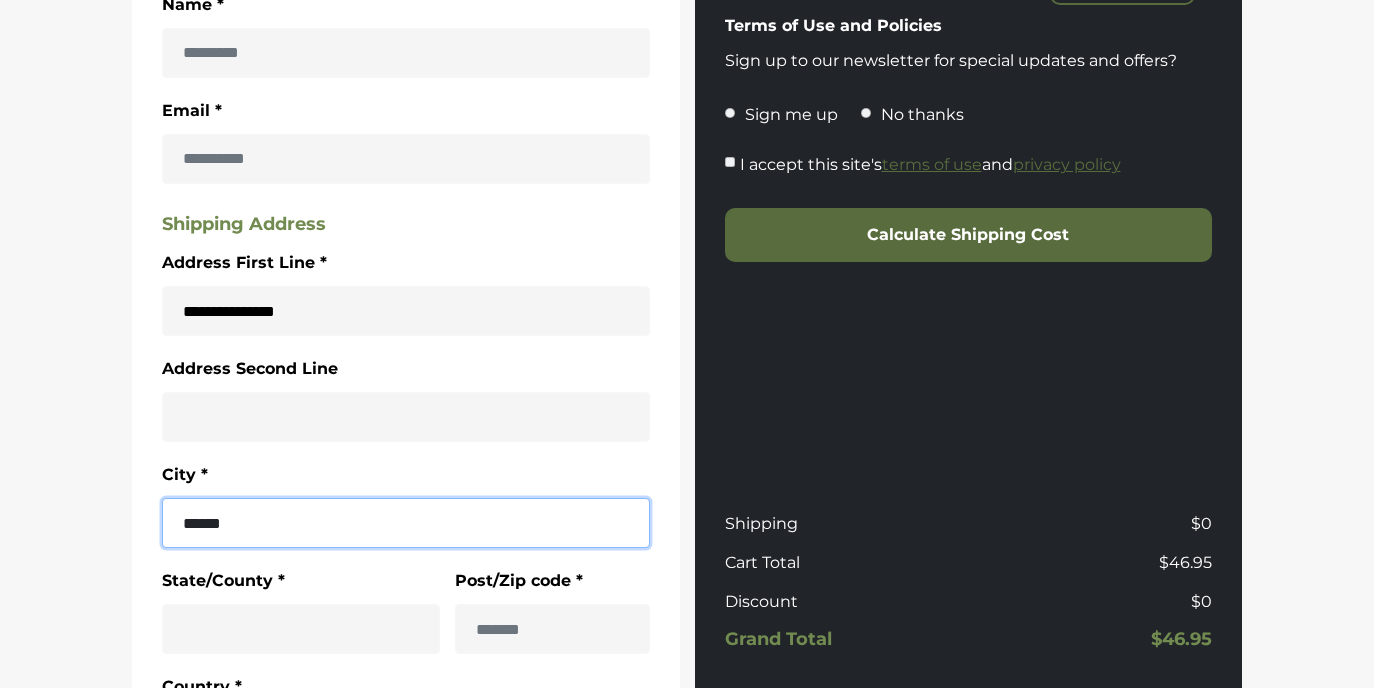 type on "******" 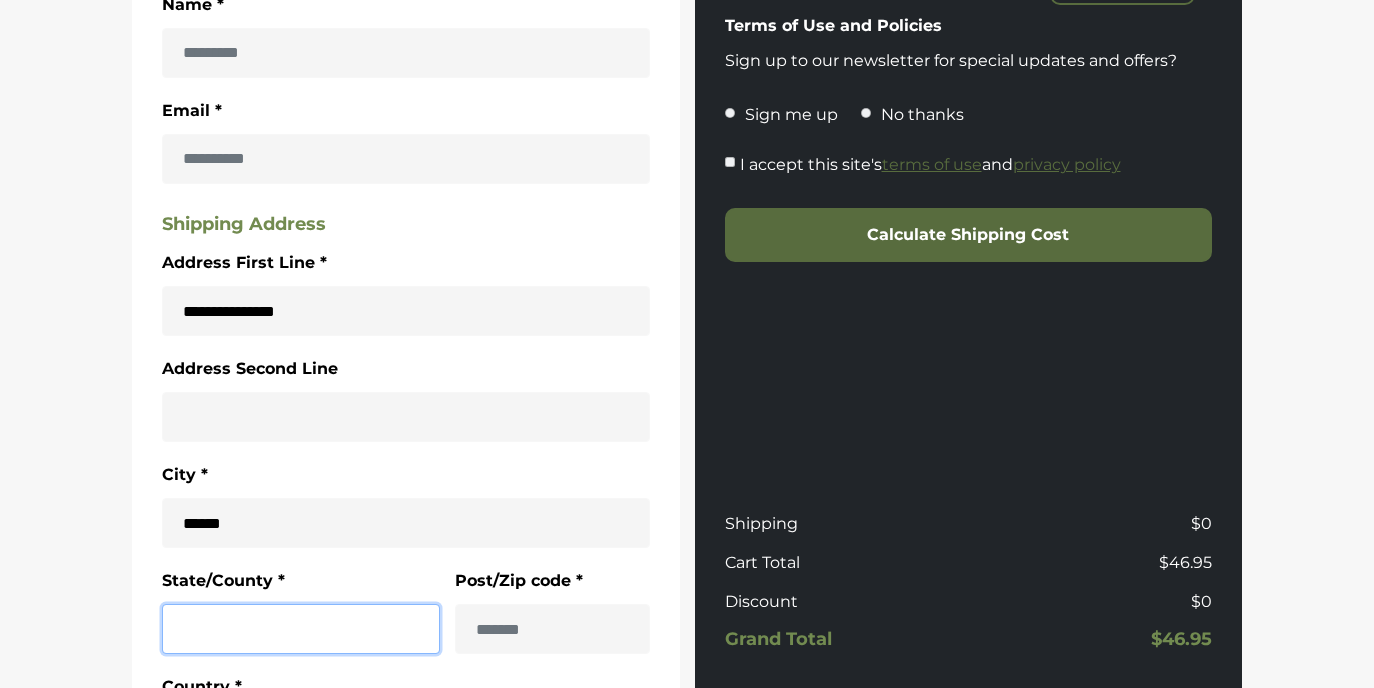 click on "State/County *" at bounding box center [301, 629] 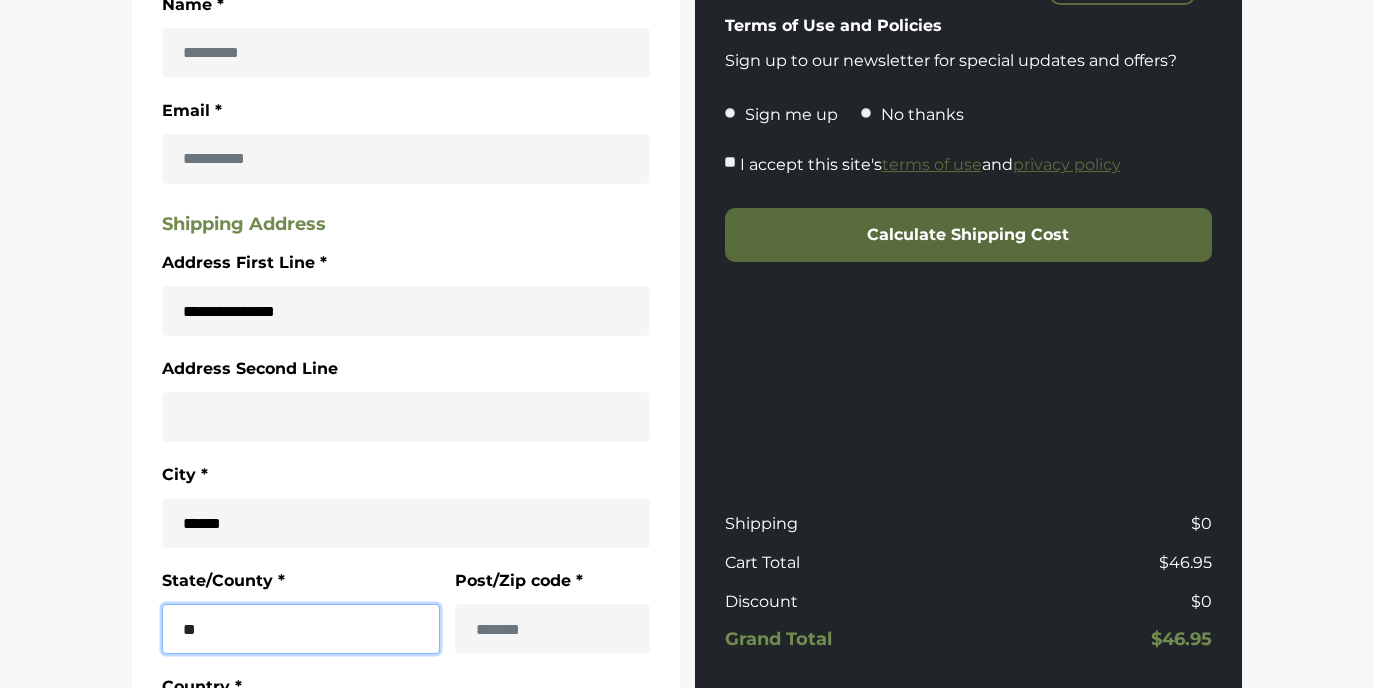 type on "**" 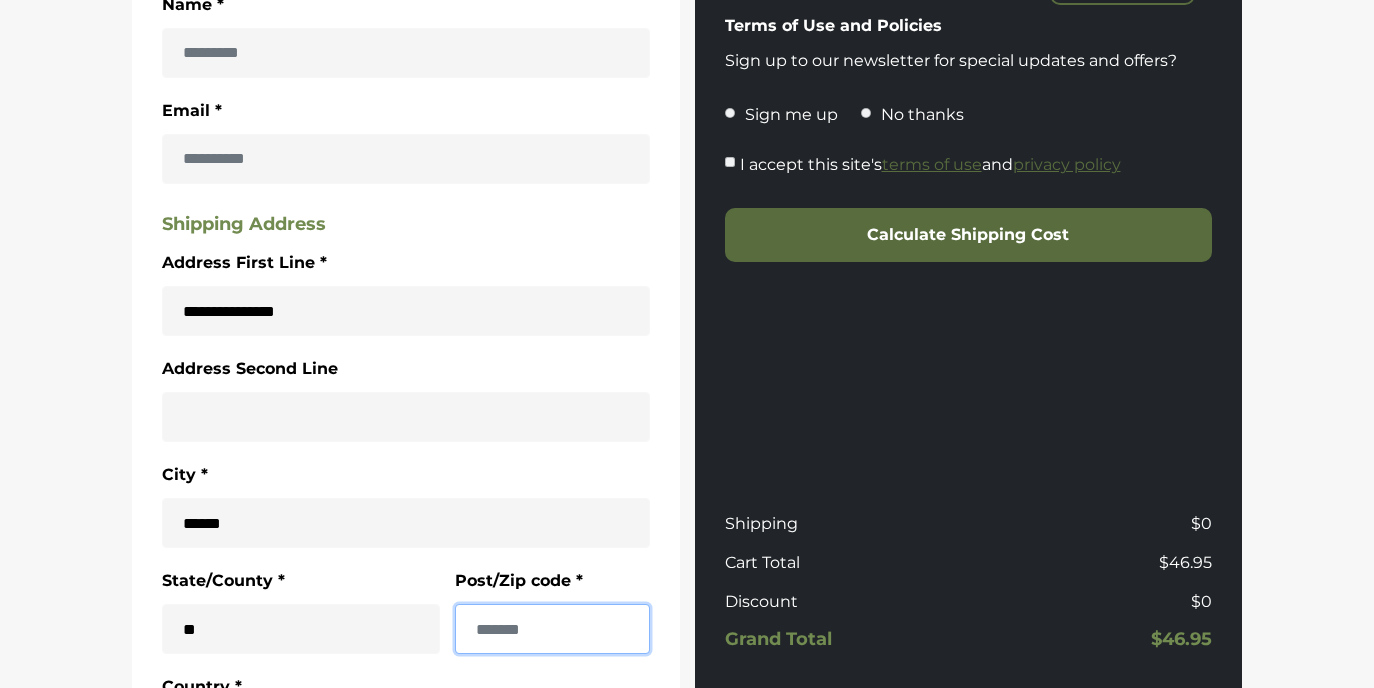 click on "Post/Zip code *" at bounding box center (552, 629) 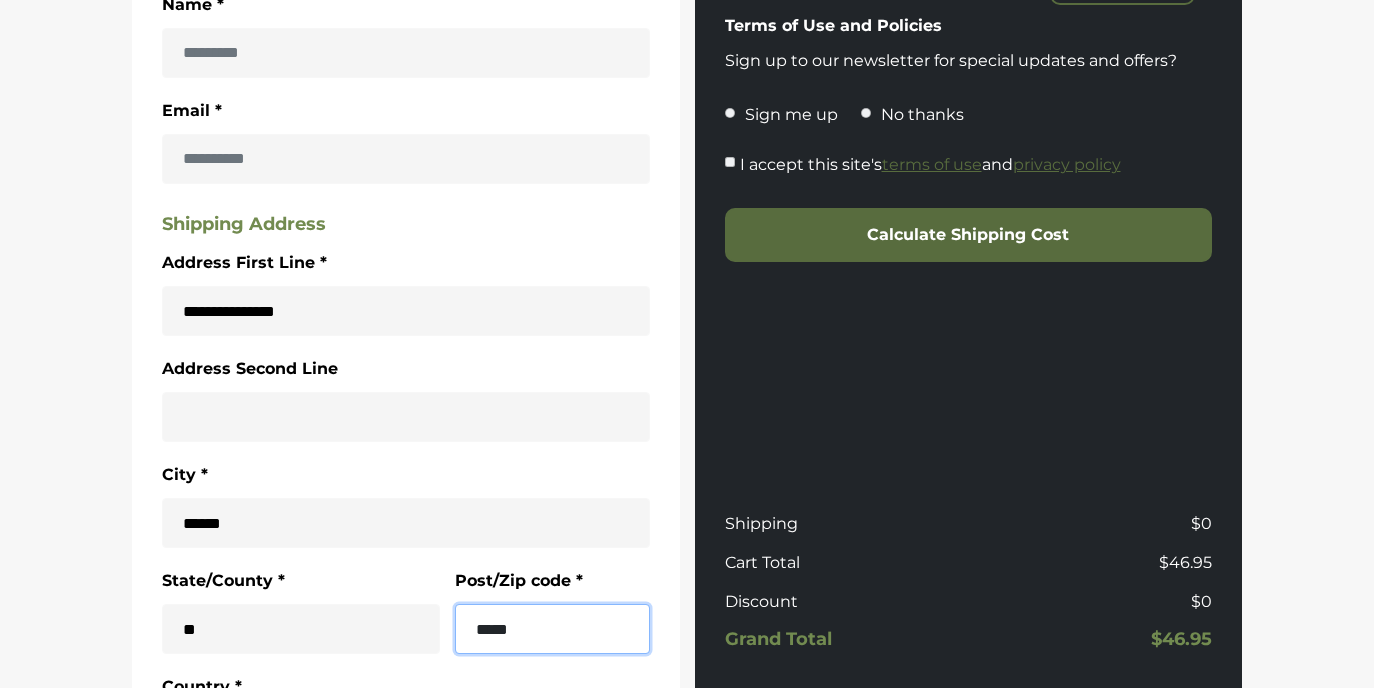 type on "*****" 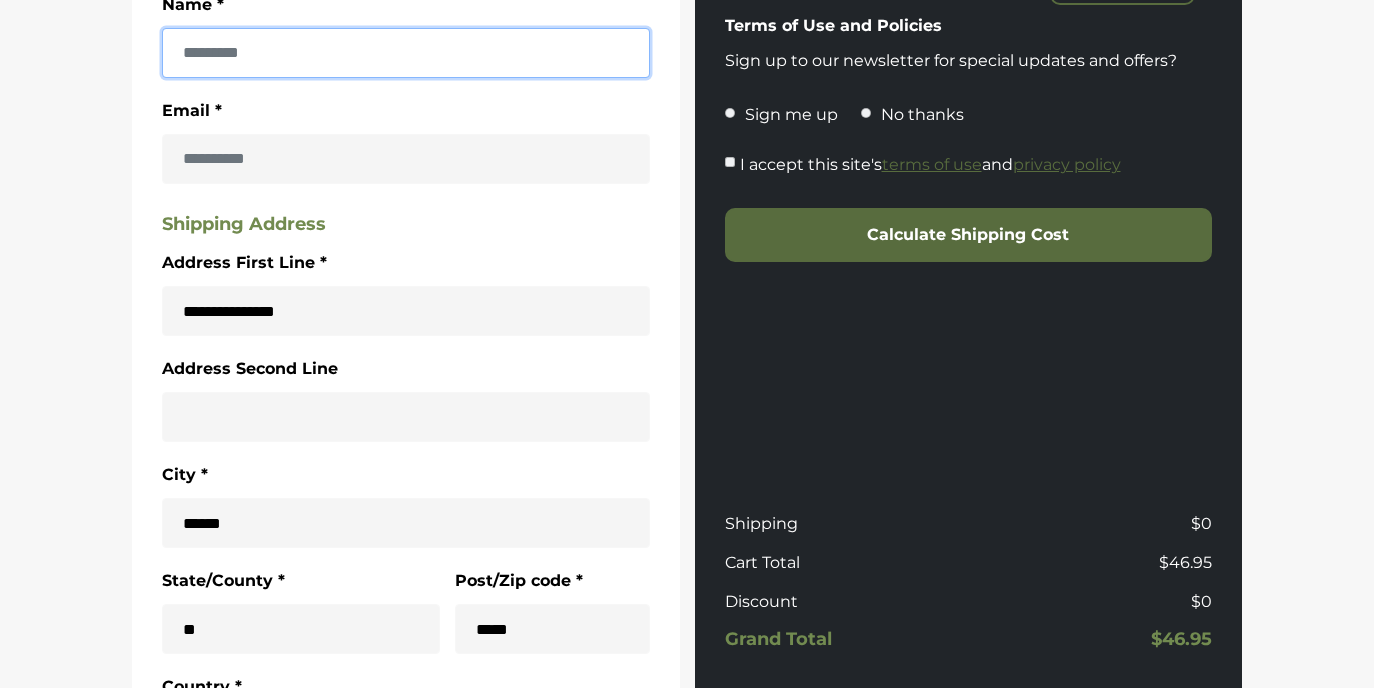 click on "Name *" at bounding box center (406, 53) 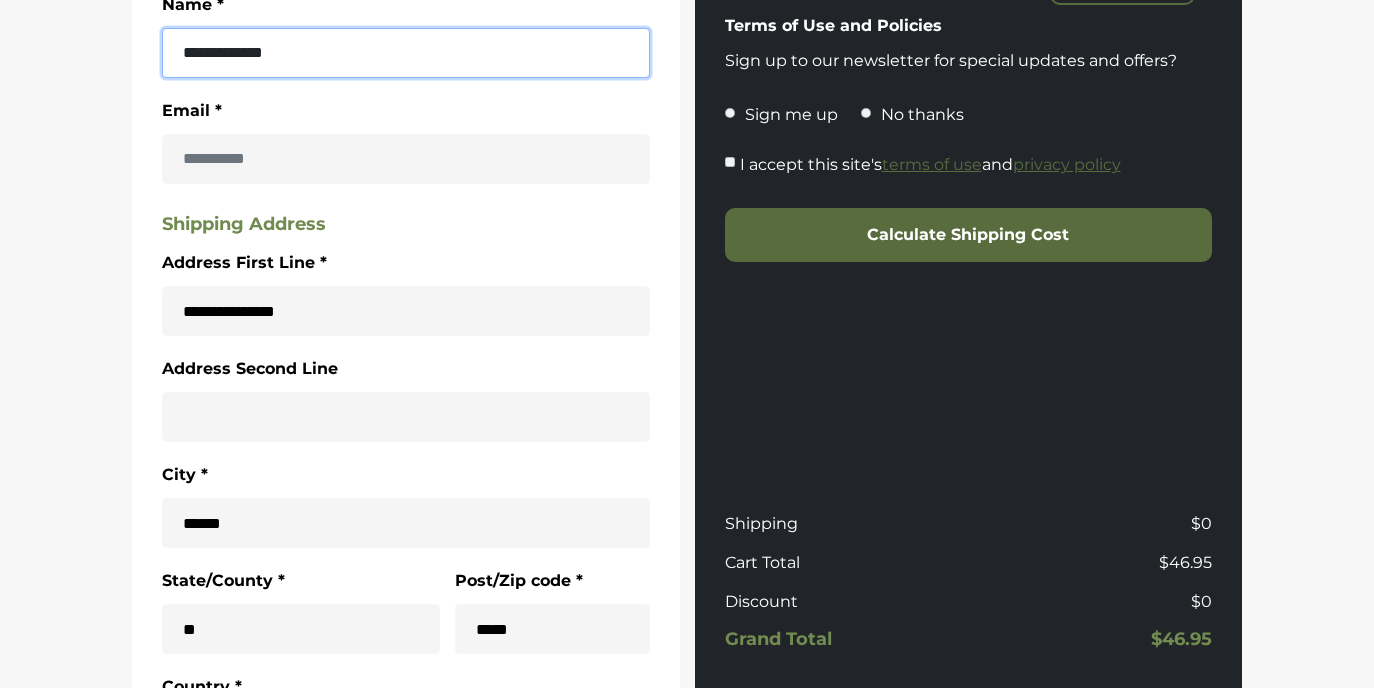 type on "**********" 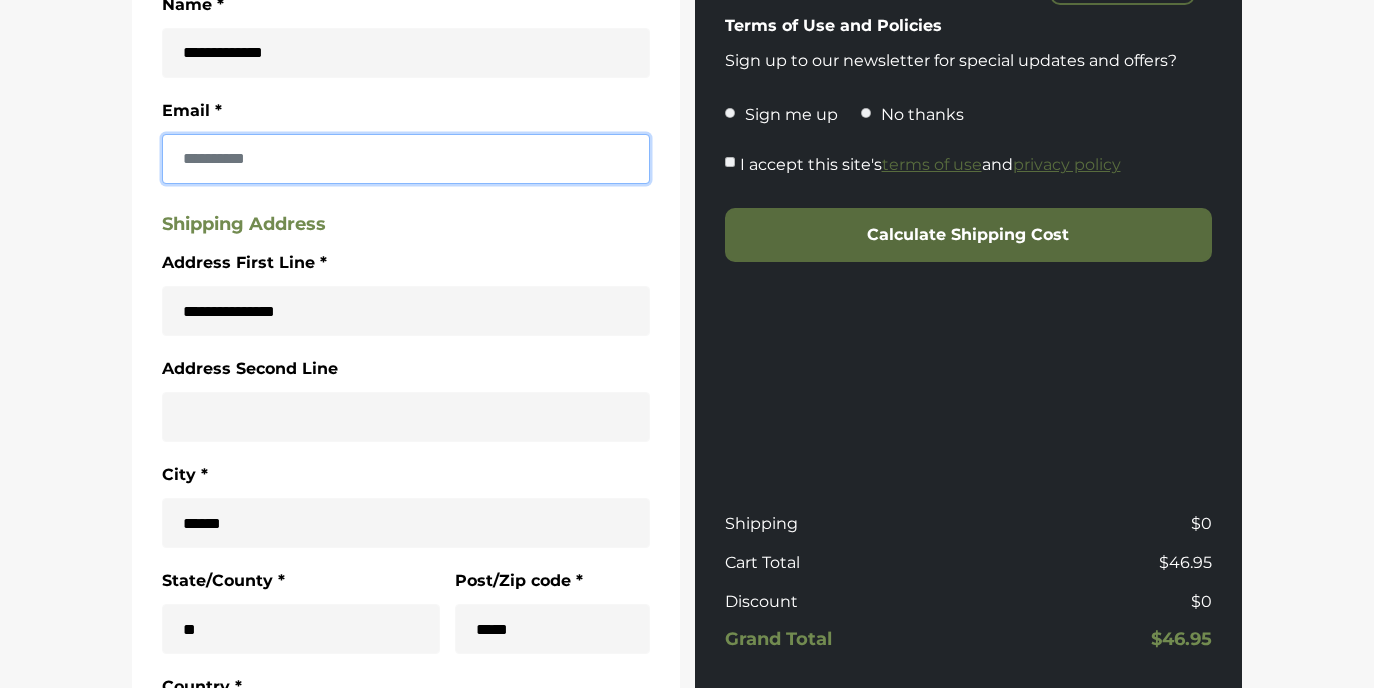 click on "Email *" at bounding box center [406, 159] 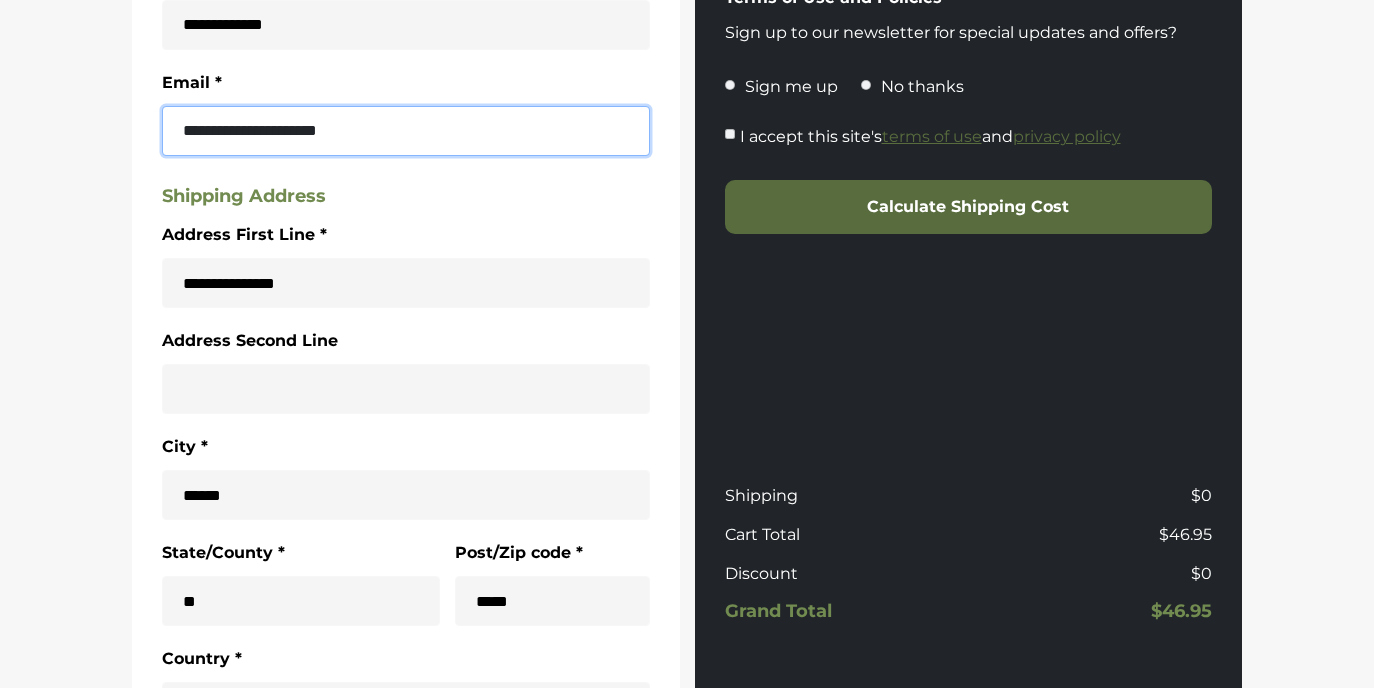 scroll, scrollTop: 536, scrollLeft: 0, axis: vertical 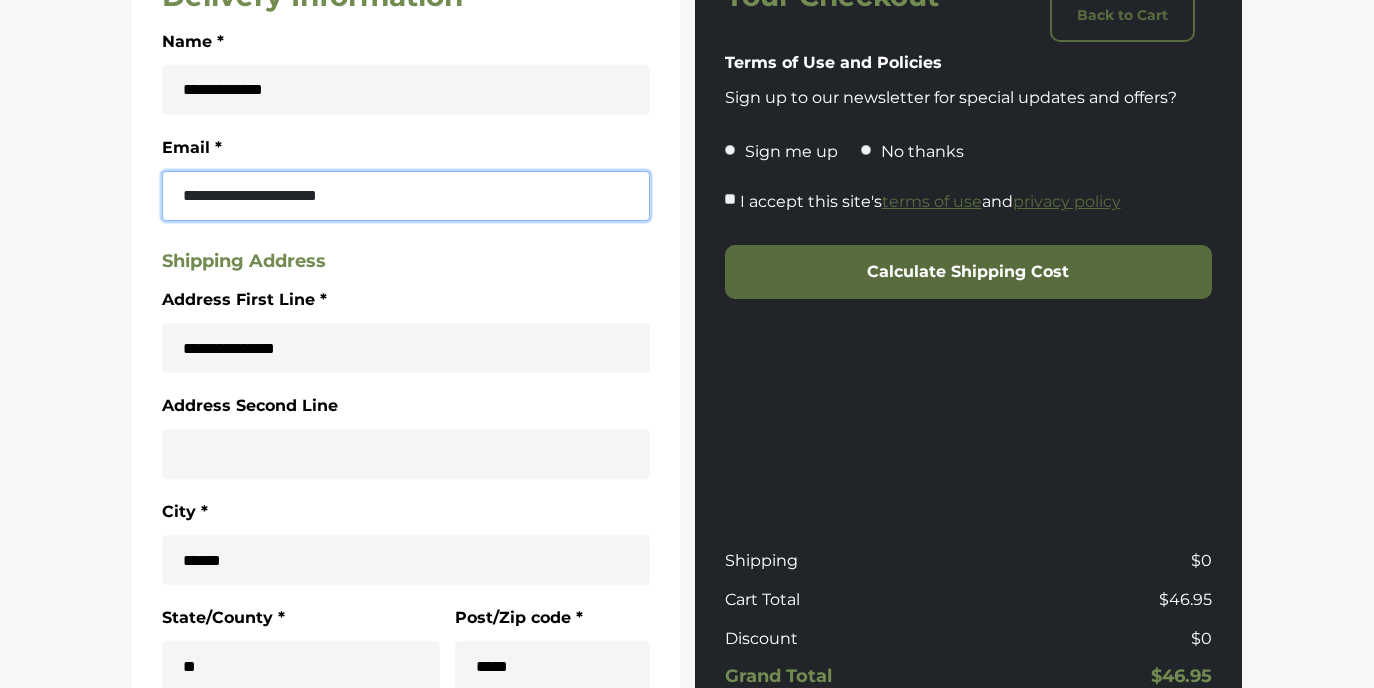 type on "**********" 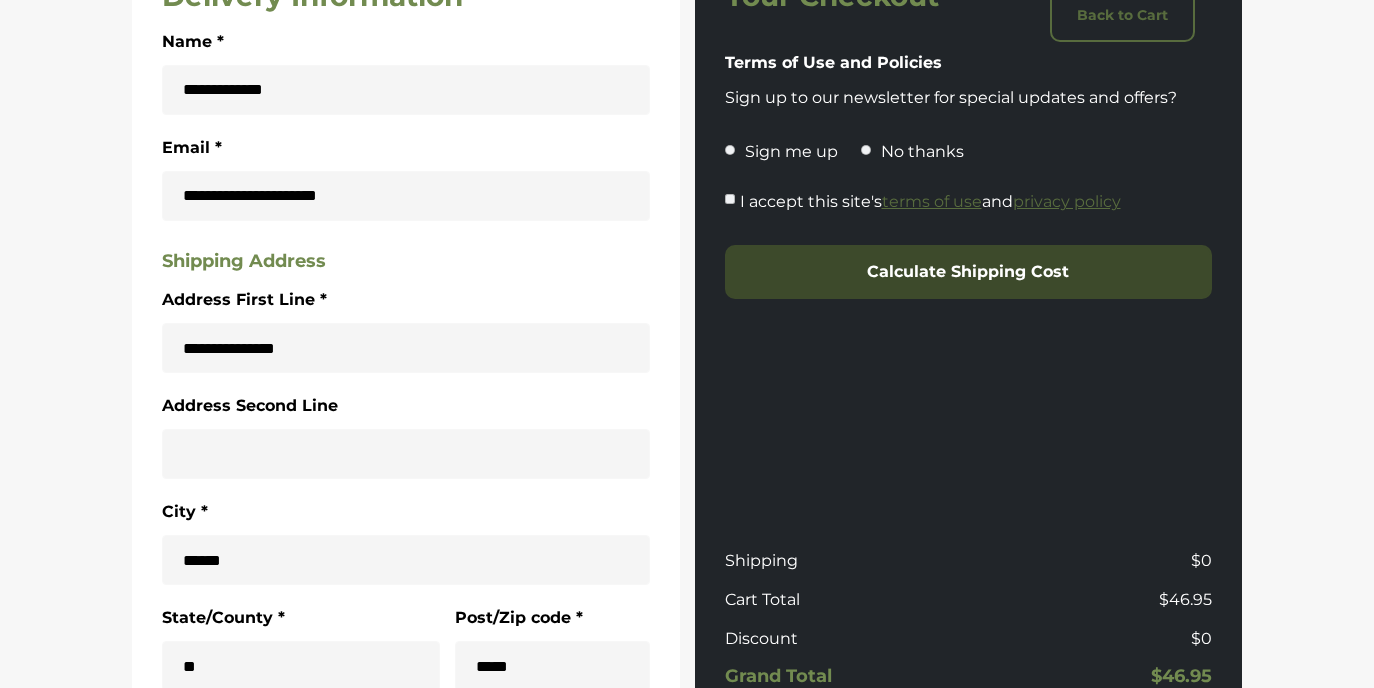 click on "Calculate Shipping Cost" at bounding box center [969, 272] 